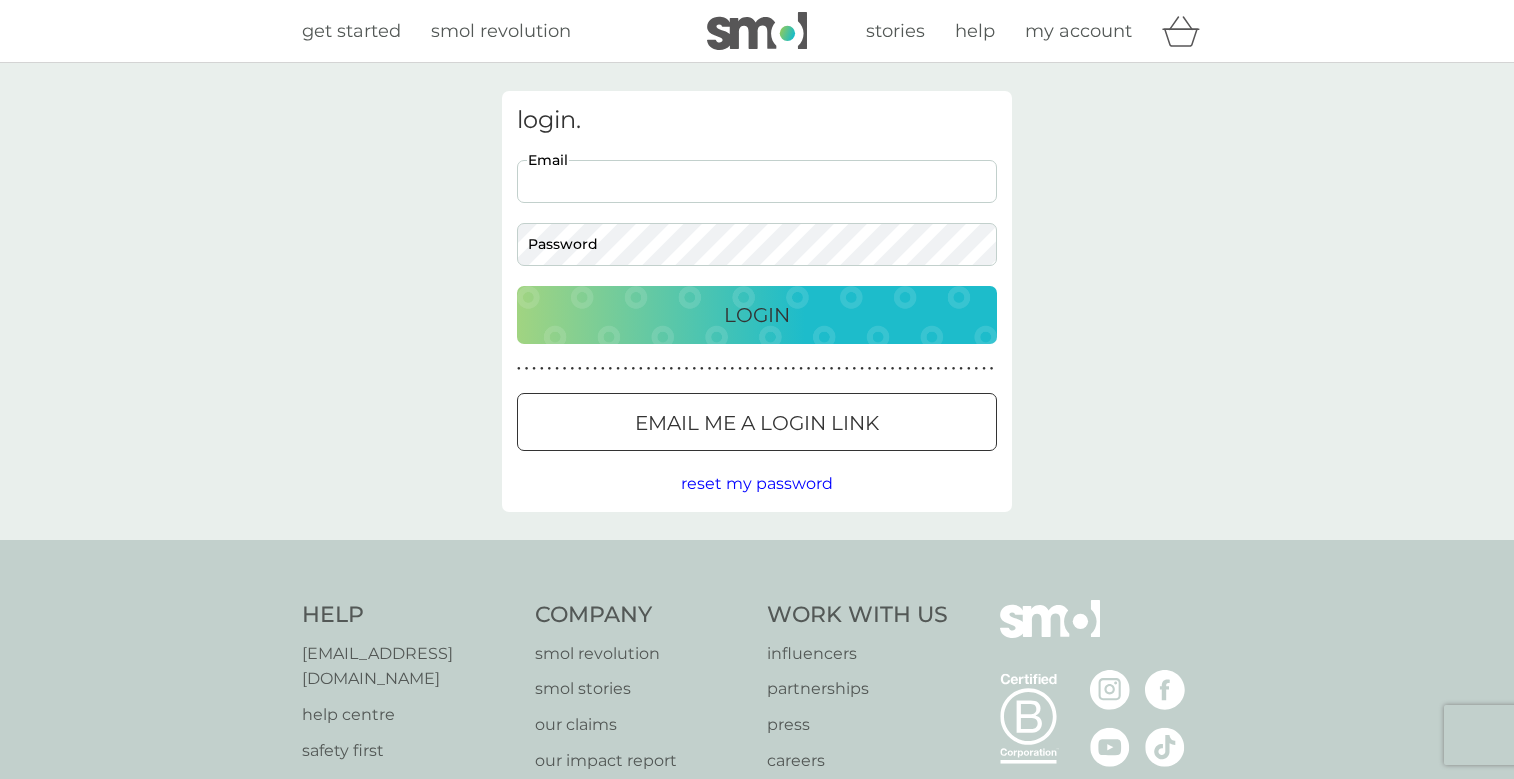scroll, scrollTop: 0, scrollLeft: 0, axis: both 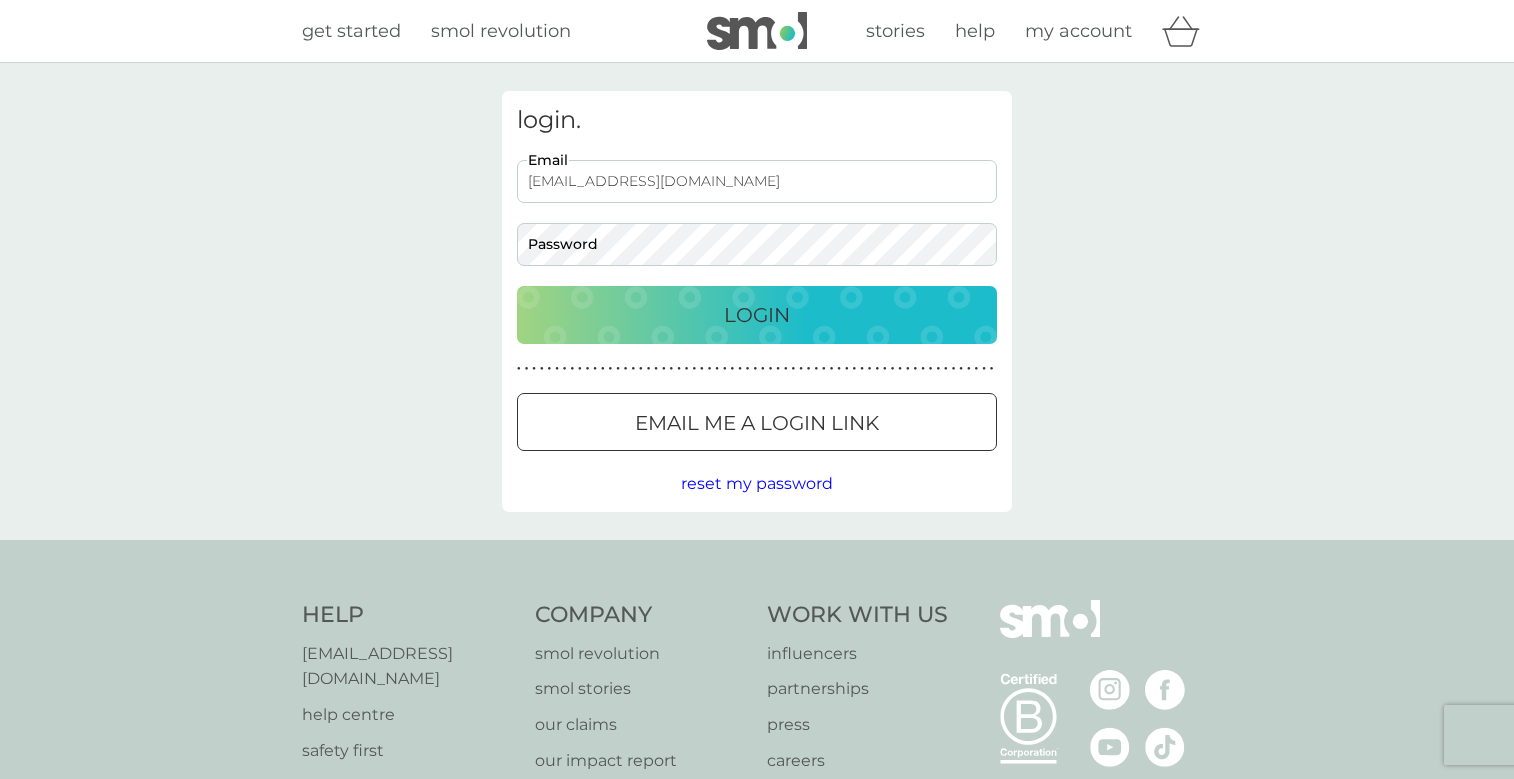 type on "mikeandjen511@icloud.com" 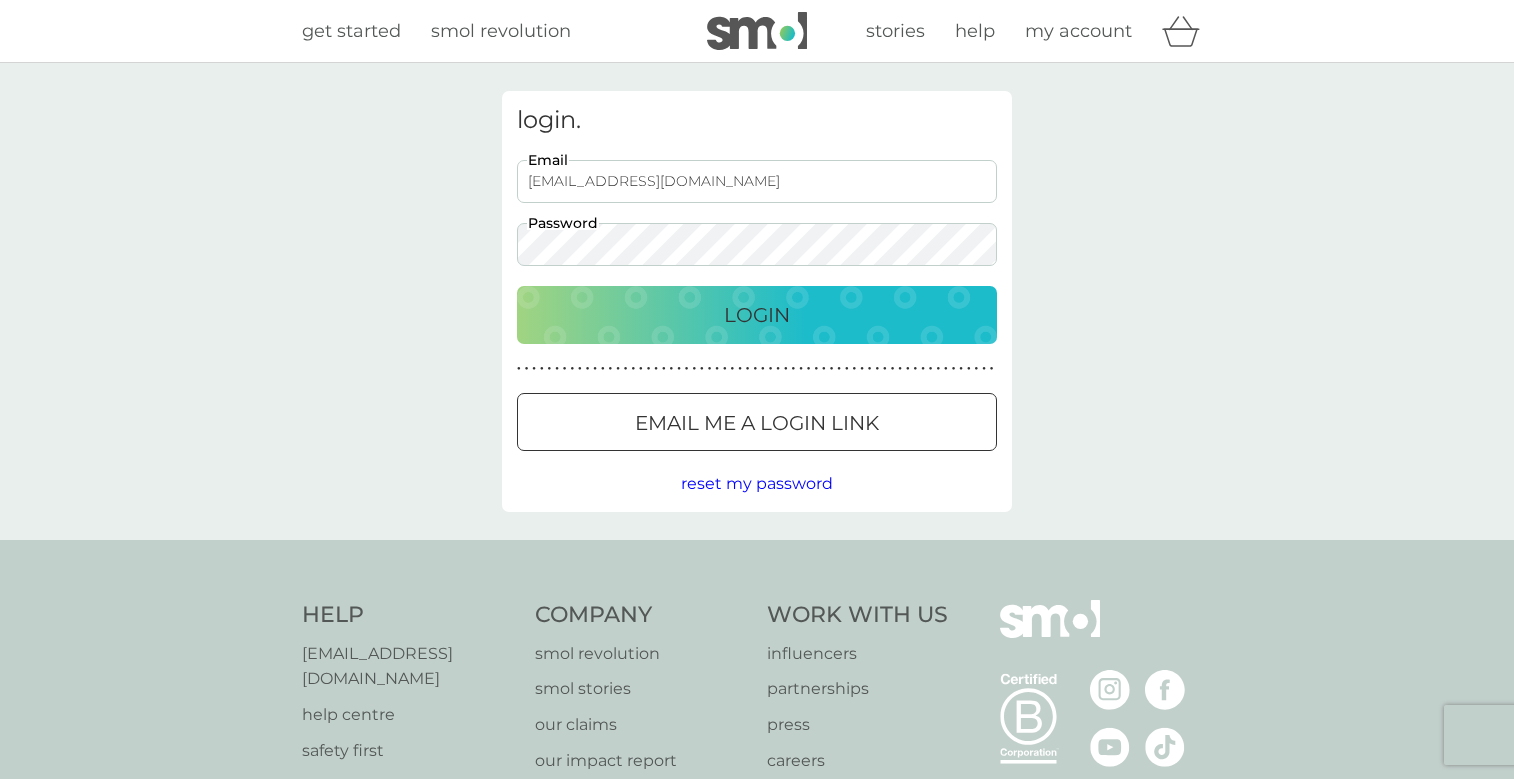 click on "Login" at bounding box center (757, 315) 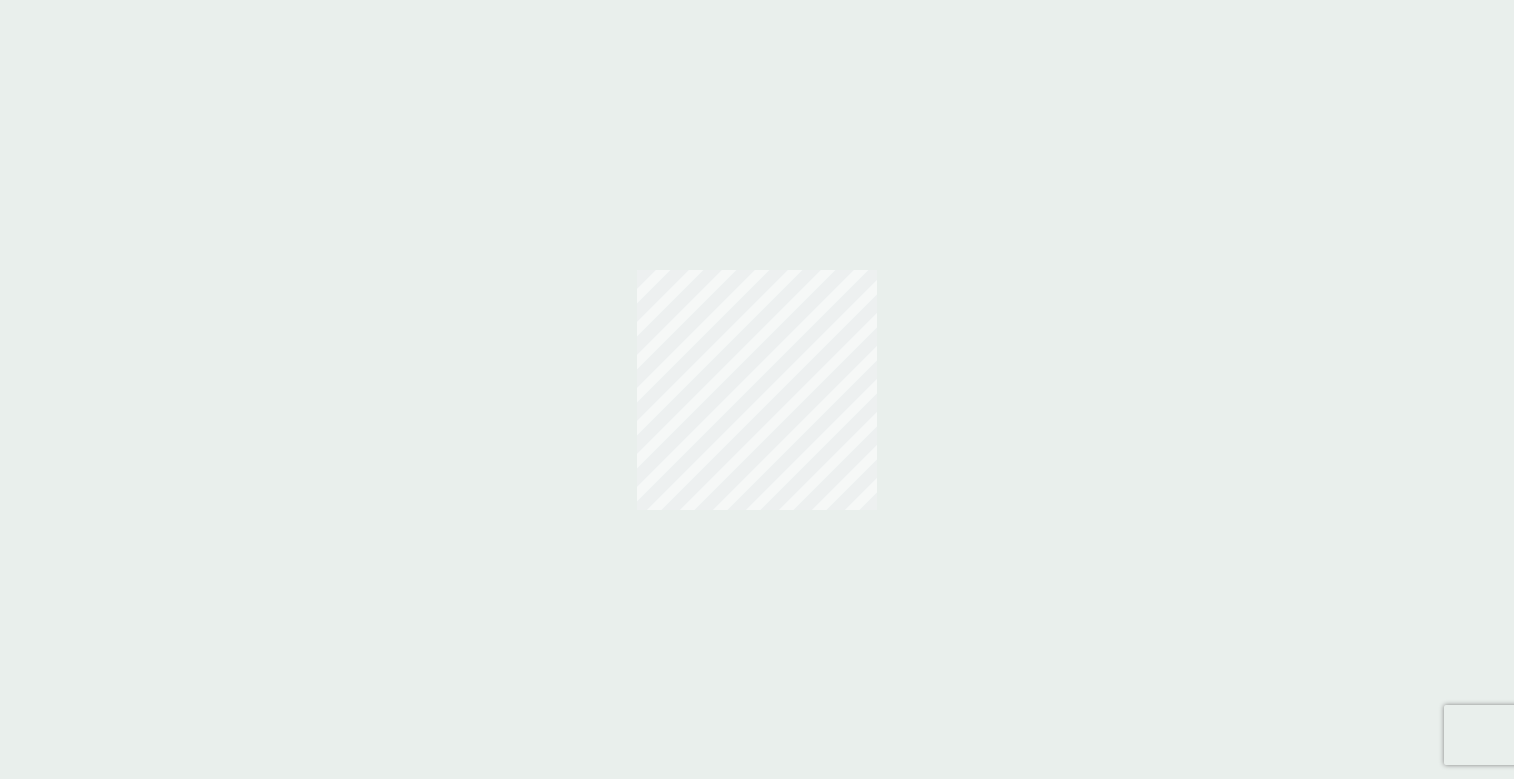 scroll, scrollTop: 0, scrollLeft: 0, axis: both 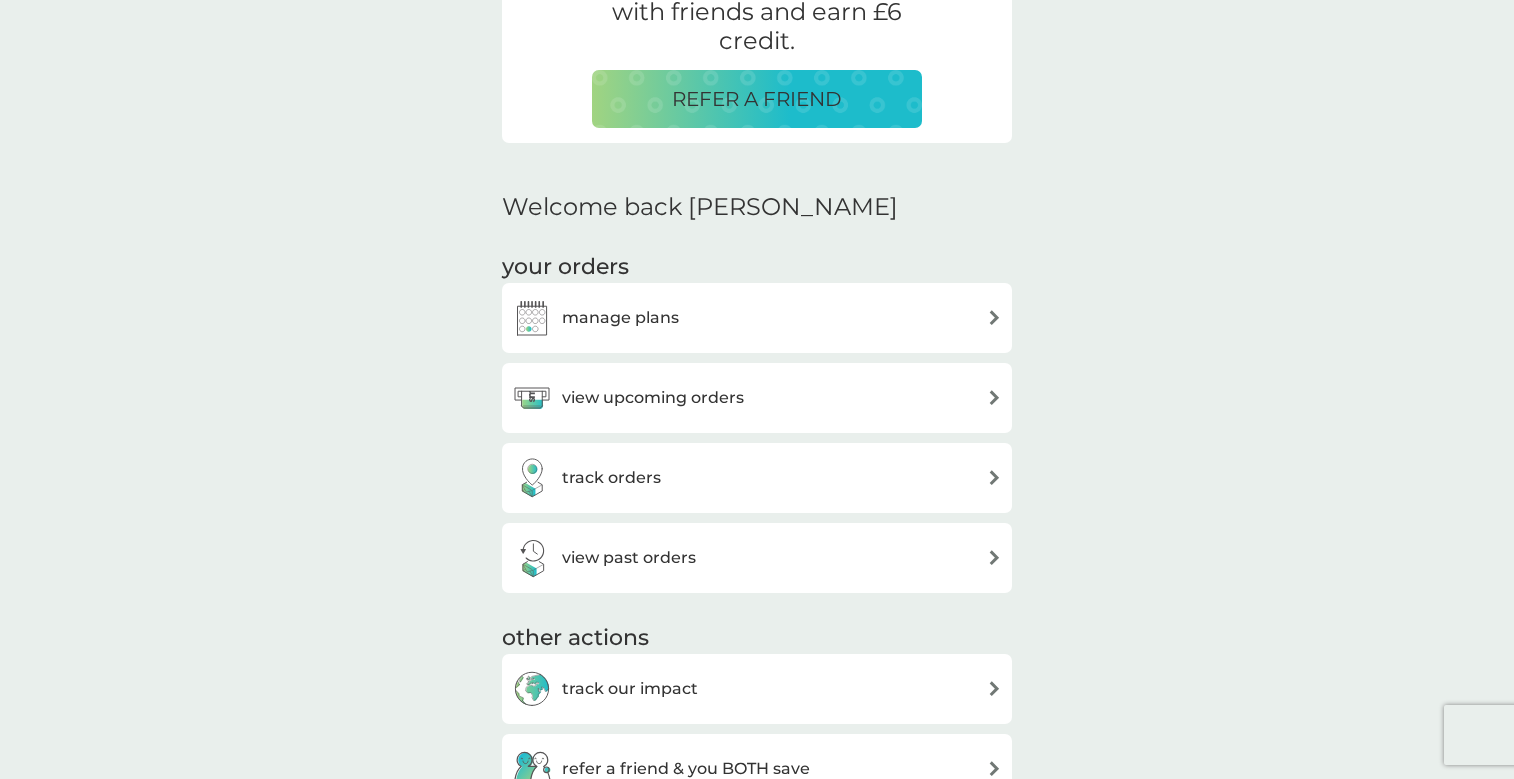 click on "view upcoming orders" at bounding box center [653, 398] 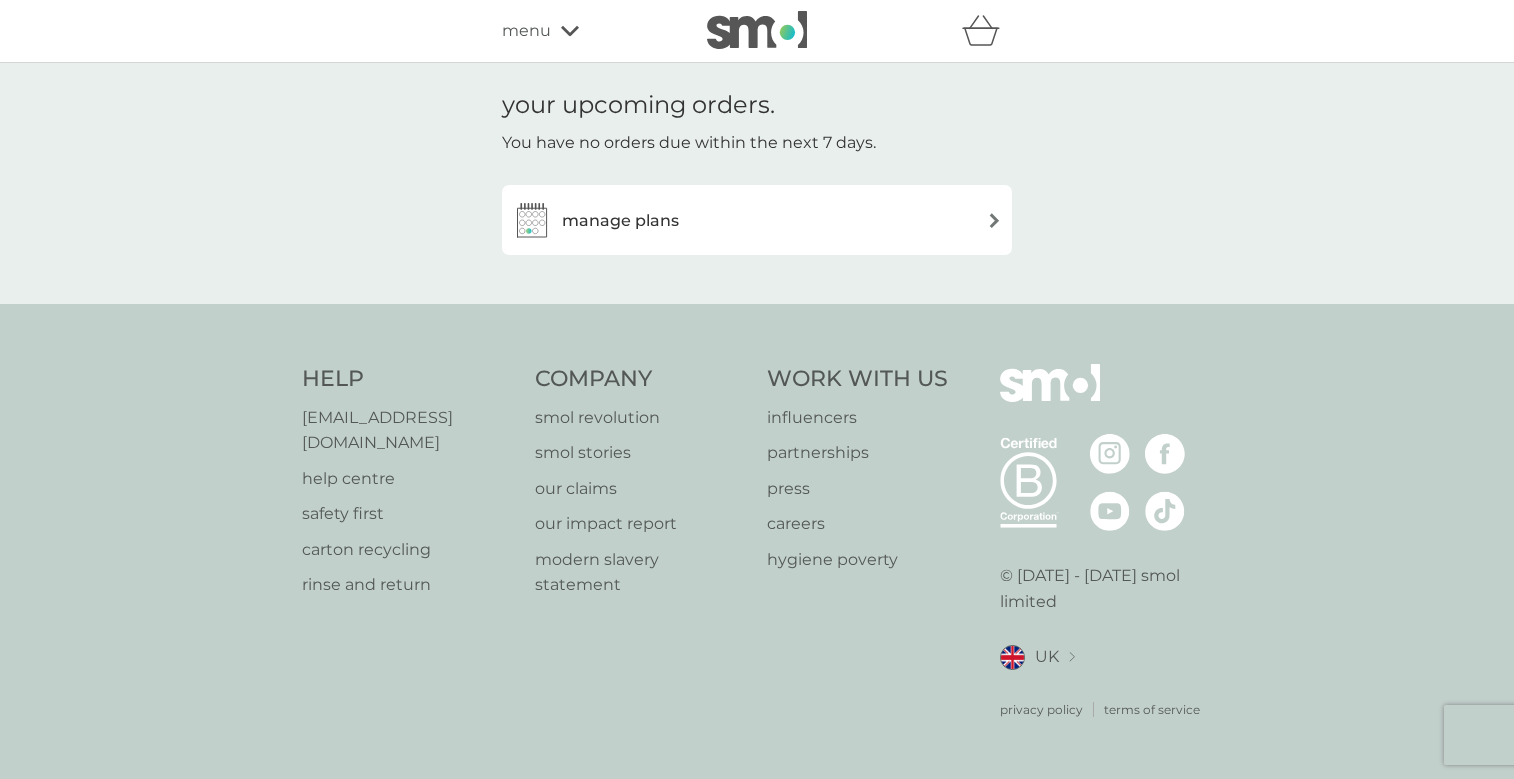 click on "your upcoming orders. You have no orders due within the next 7 days. manage plans" at bounding box center [757, 183] 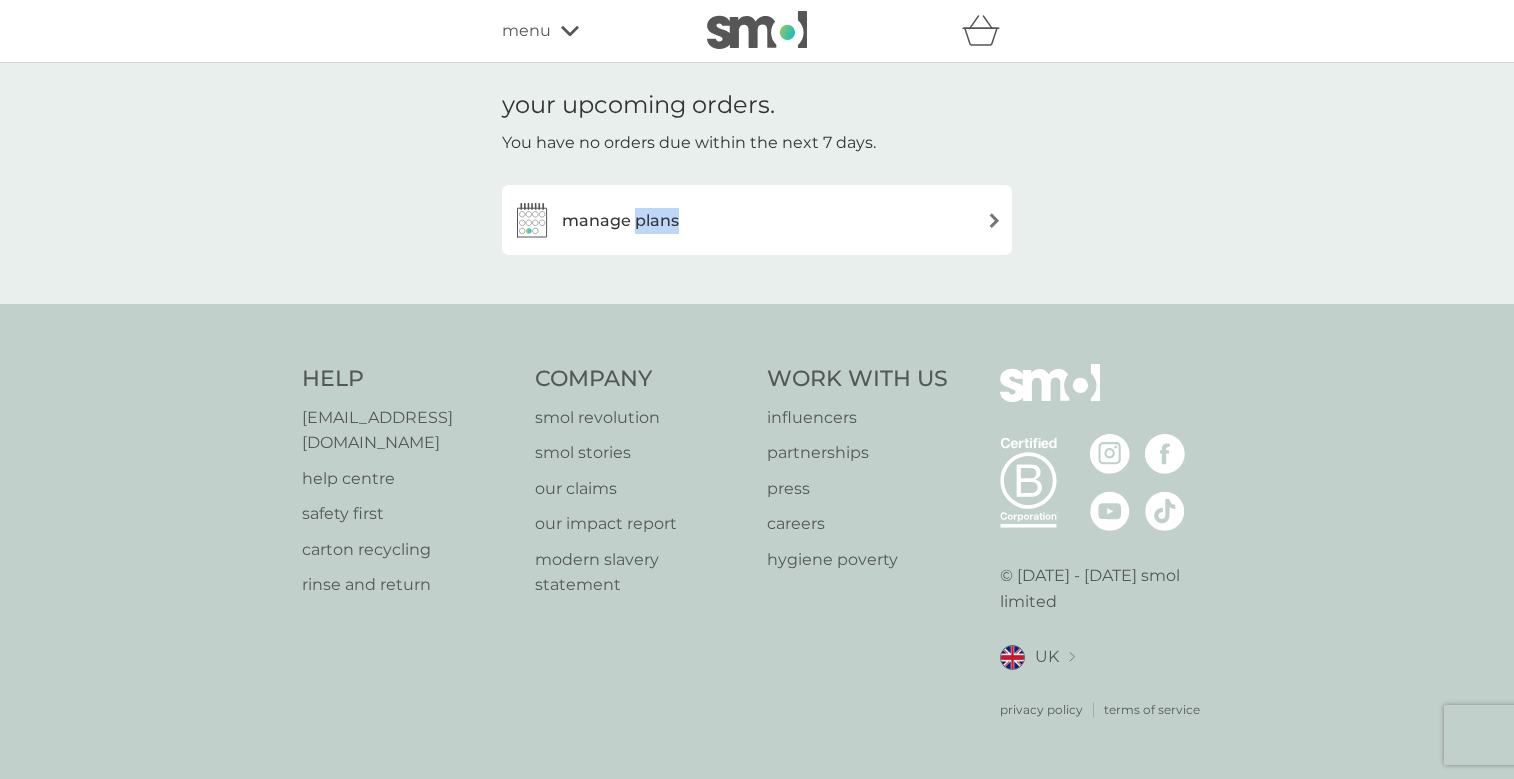 click on "manage plans" at bounding box center (757, 220) 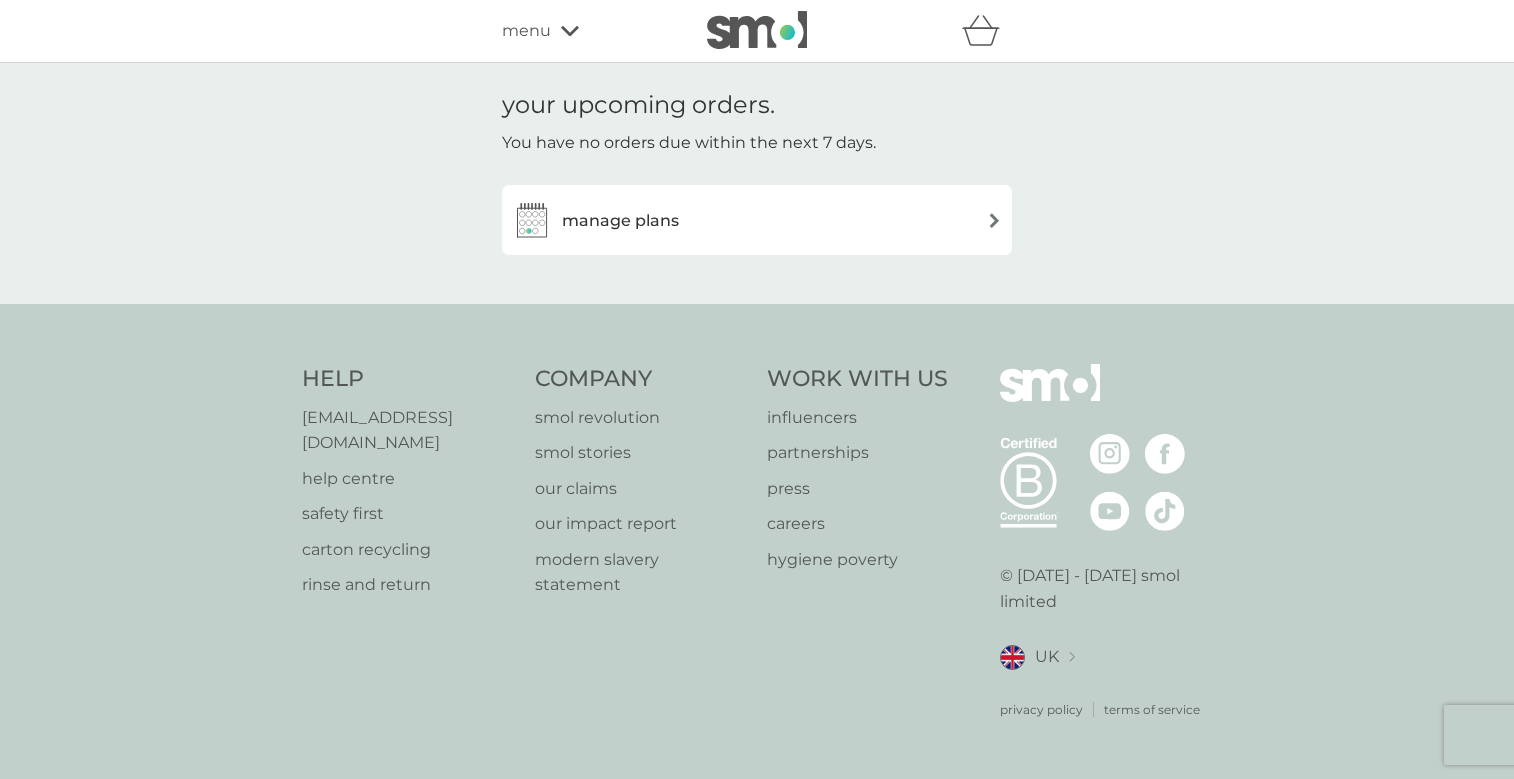 click on "manage plans" at bounding box center [595, 220] 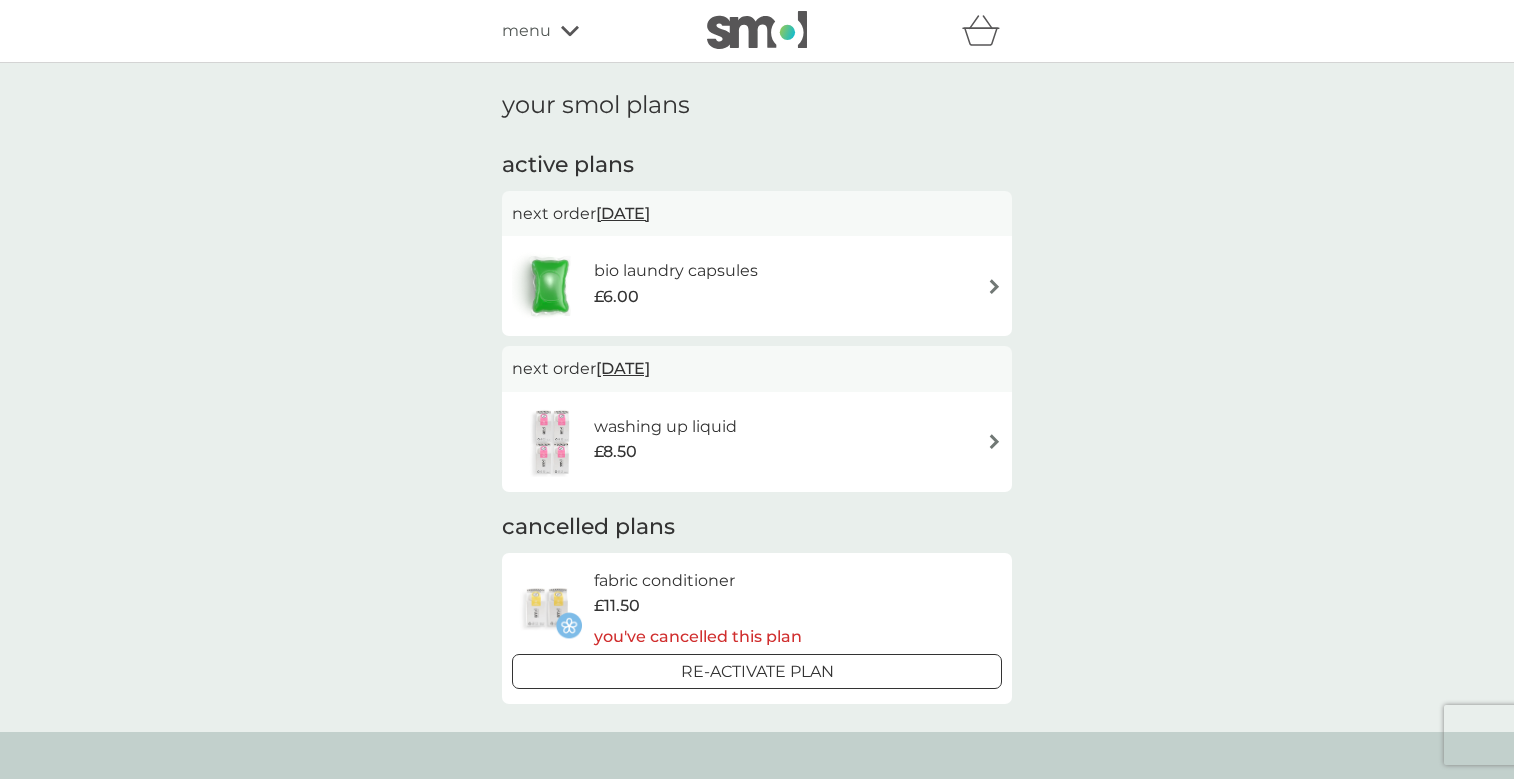 click on "bio laundry capsules £6.00" at bounding box center [757, 286] 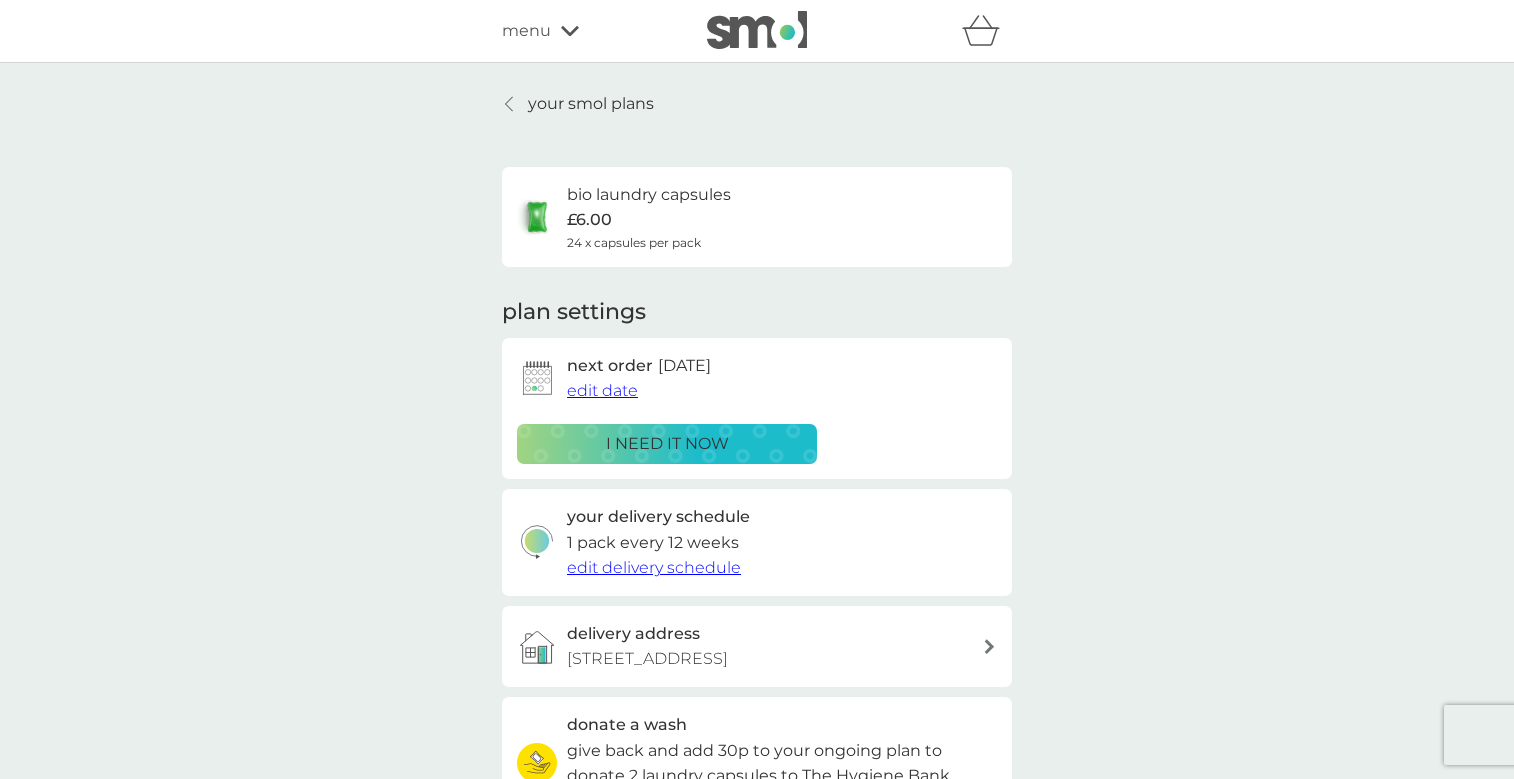 click on "£6.00" at bounding box center [589, 220] 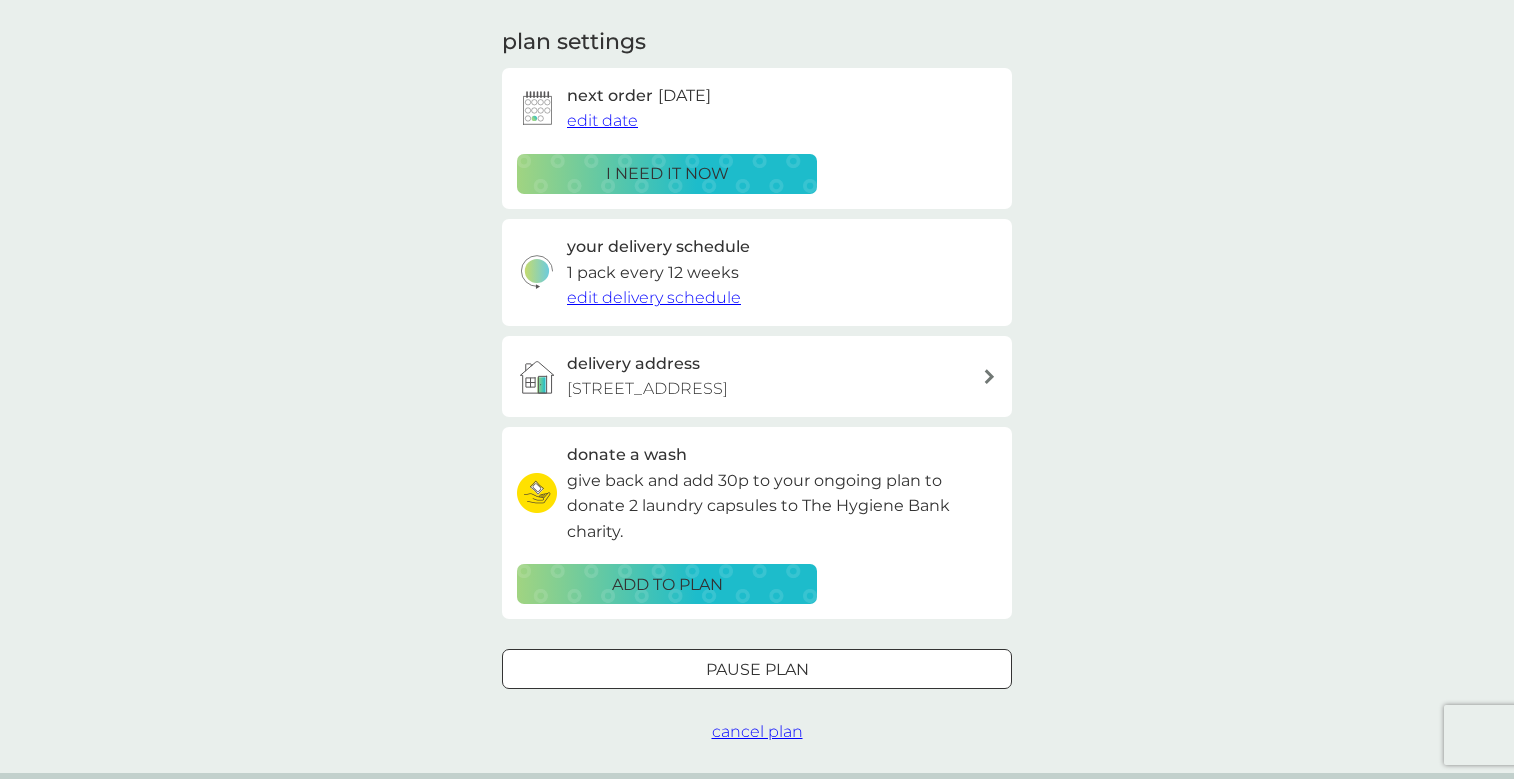 scroll, scrollTop: 0, scrollLeft: 0, axis: both 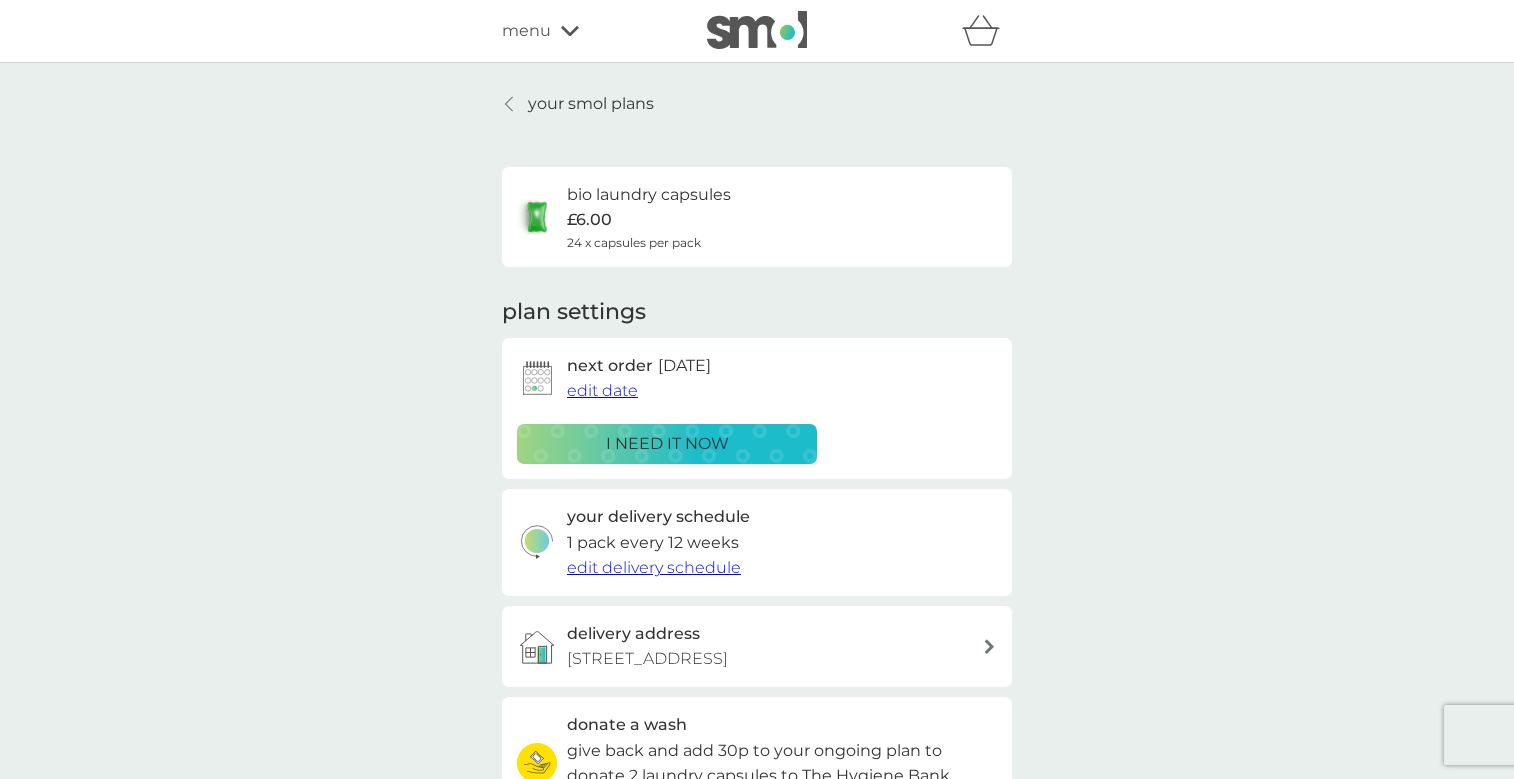 click on "your smol plans" at bounding box center (591, 104) 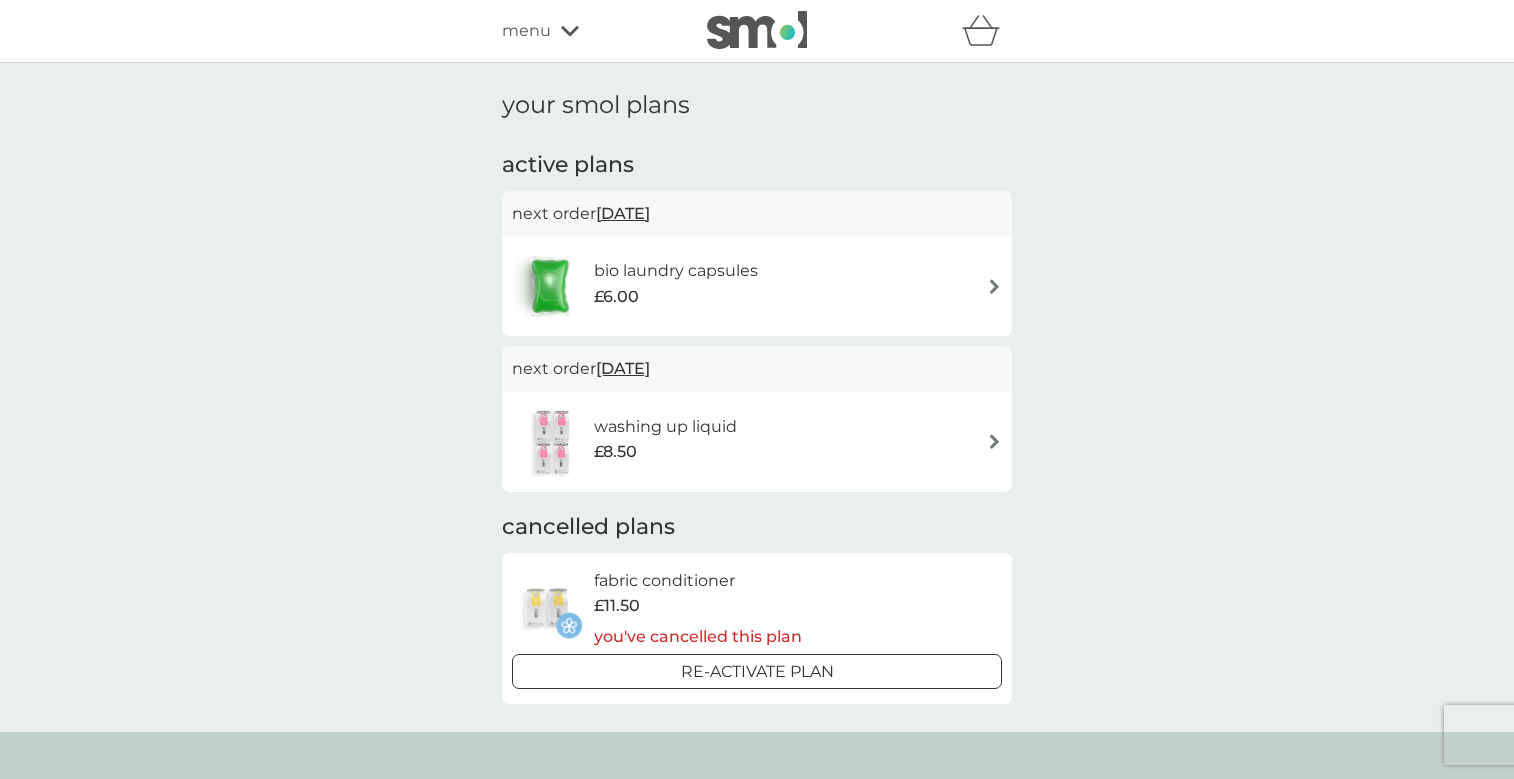 click on "refer a friend & you BOTH save smol impact smol shop your smol plans your upcoming orders your details order history logout menu" at bounding box center (757, 31) 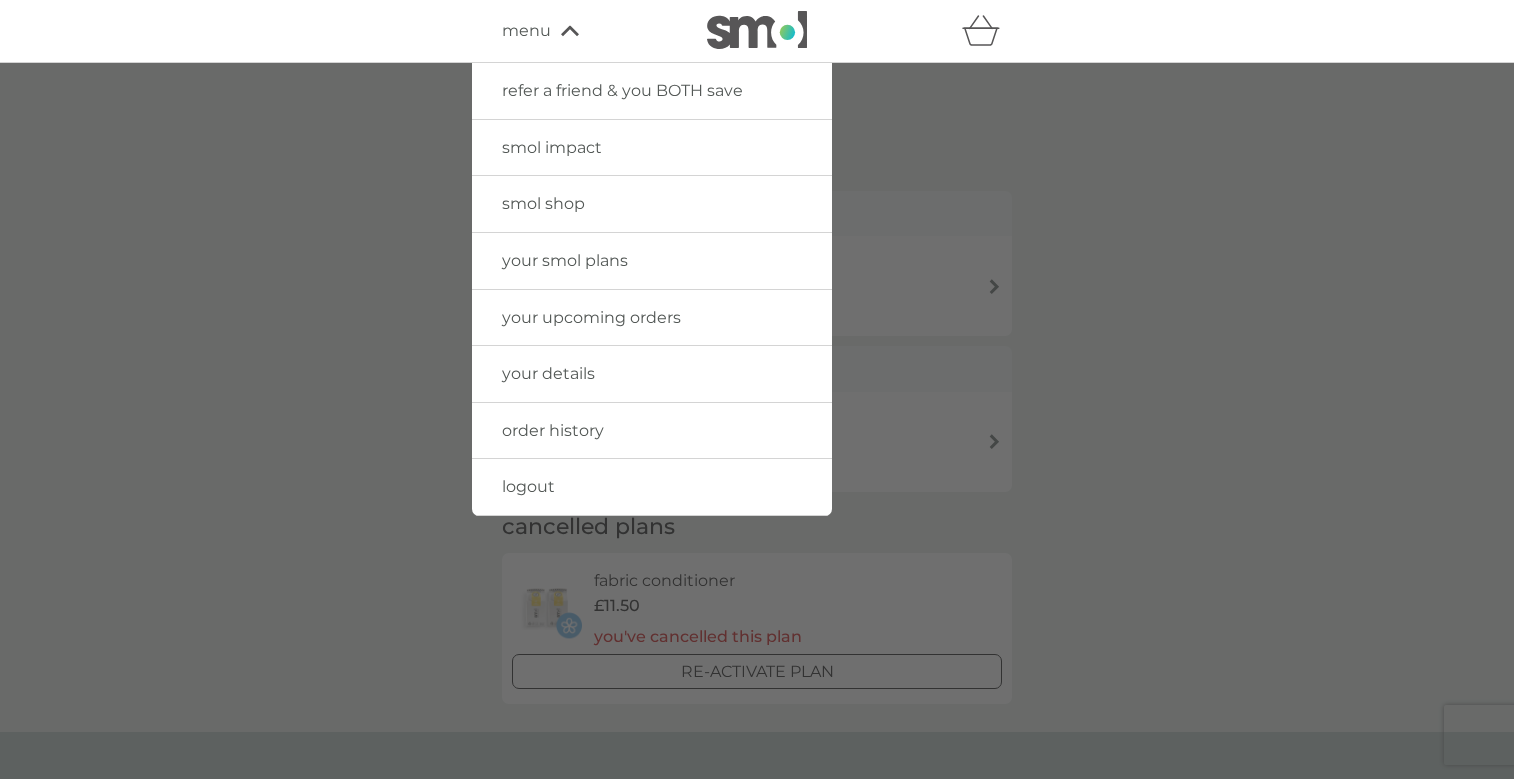 click on "smol shop" at bounding box center (543, 203) 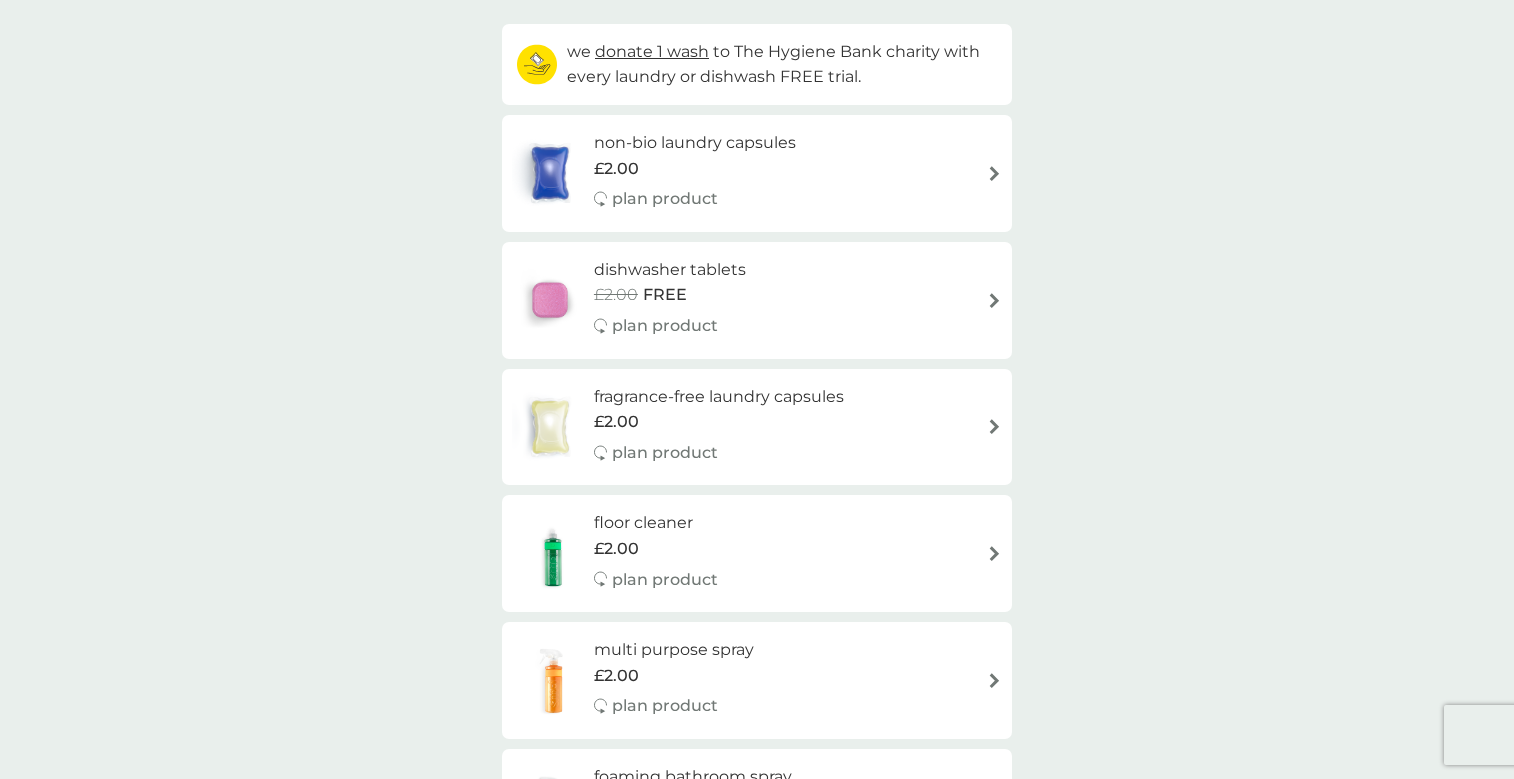 scroll, scrollTop: 242, scrollLeft: 0, axis: vertical 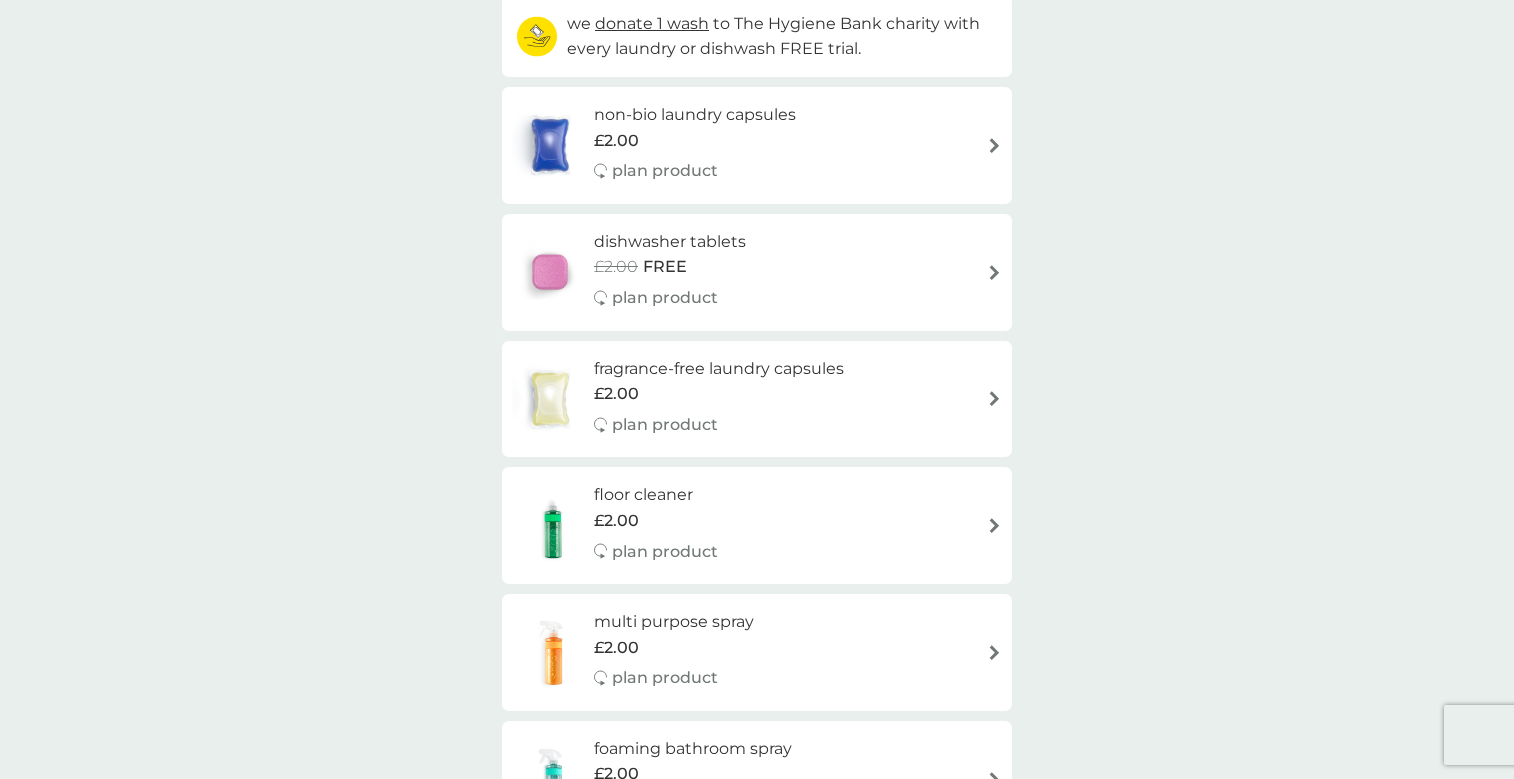 click on "fragrance-free laundry capsules" at bounding box center (719, 369) 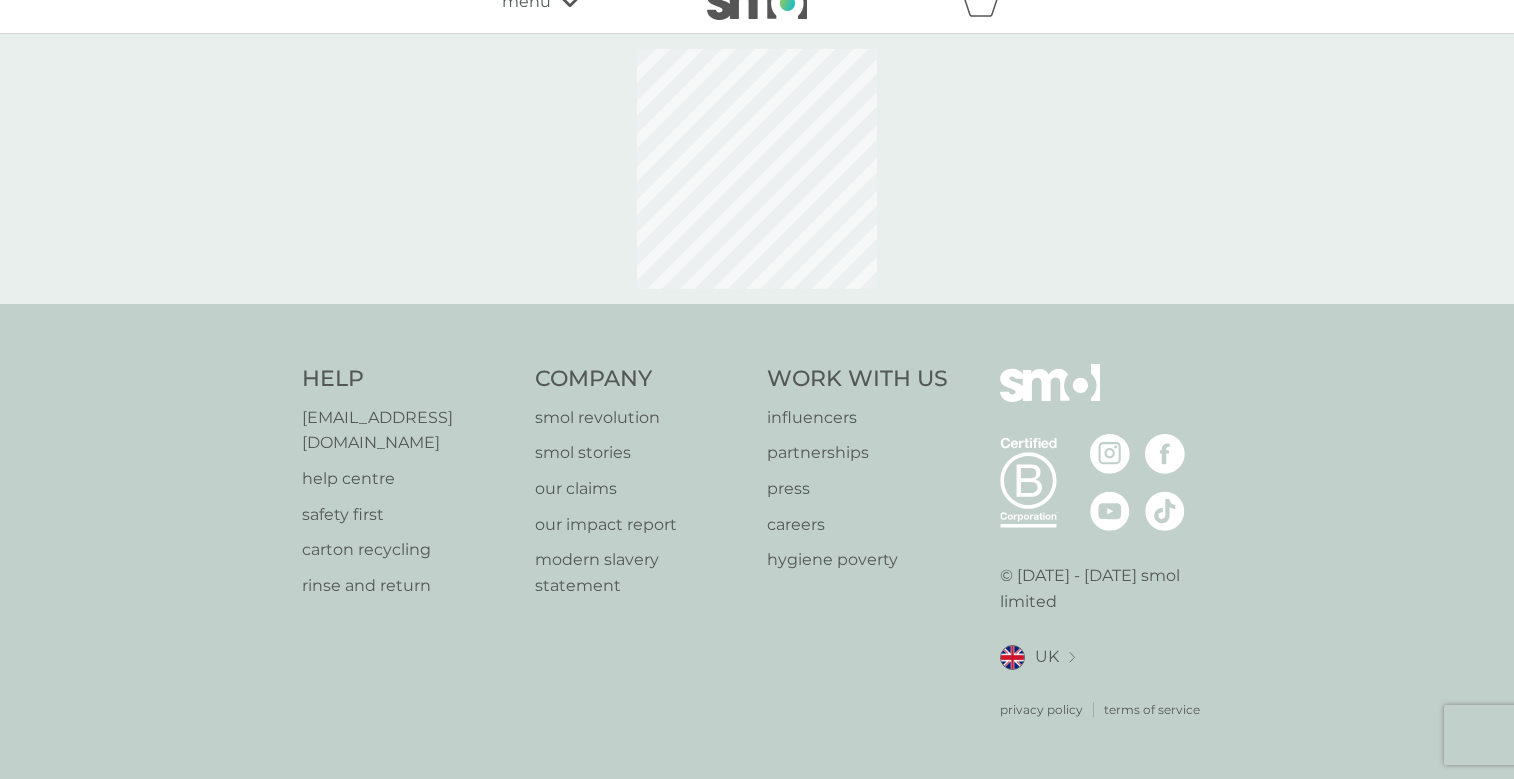 scroll, scrollTop: 0, scrollLeft: 0, axis: both 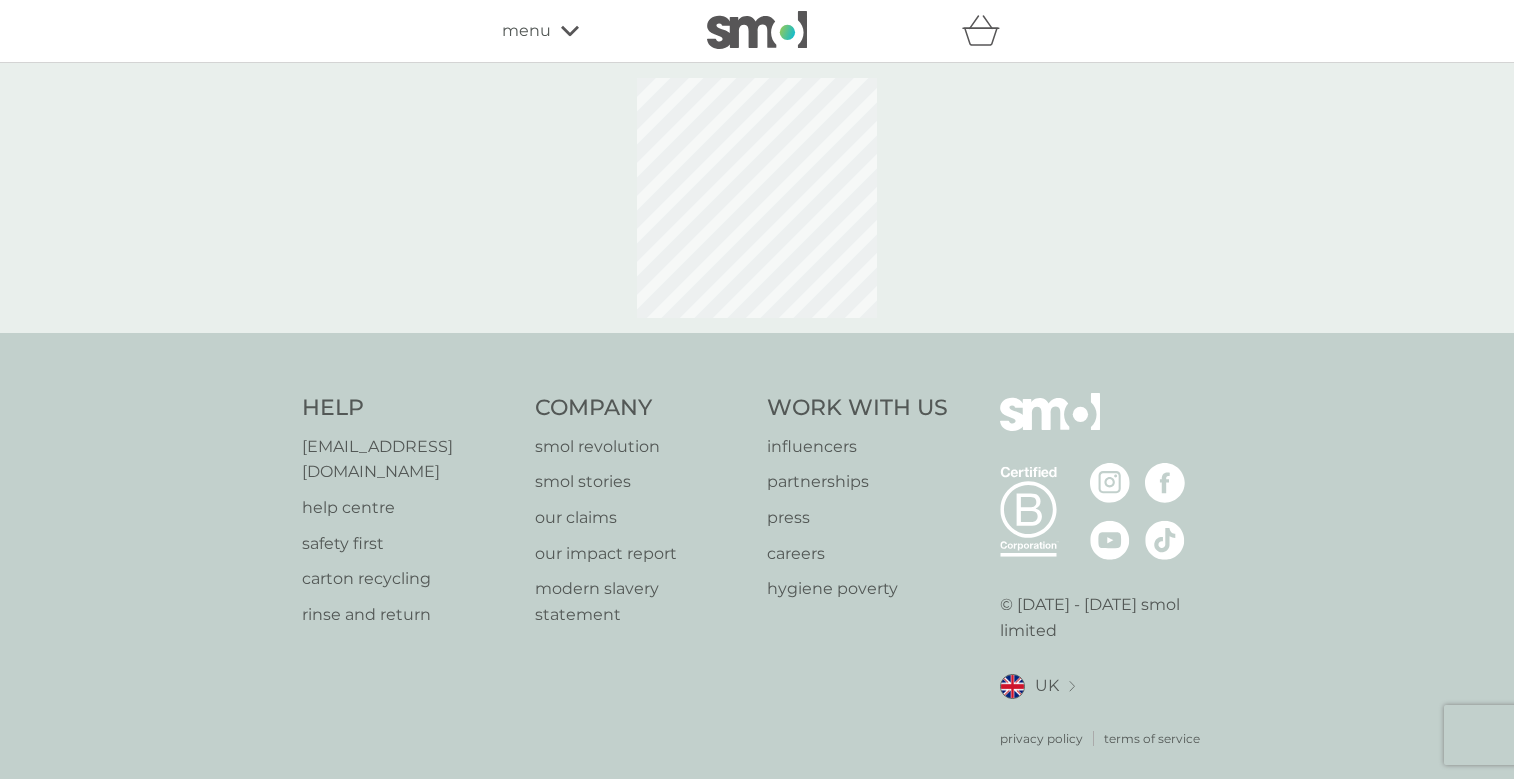 select on "42" 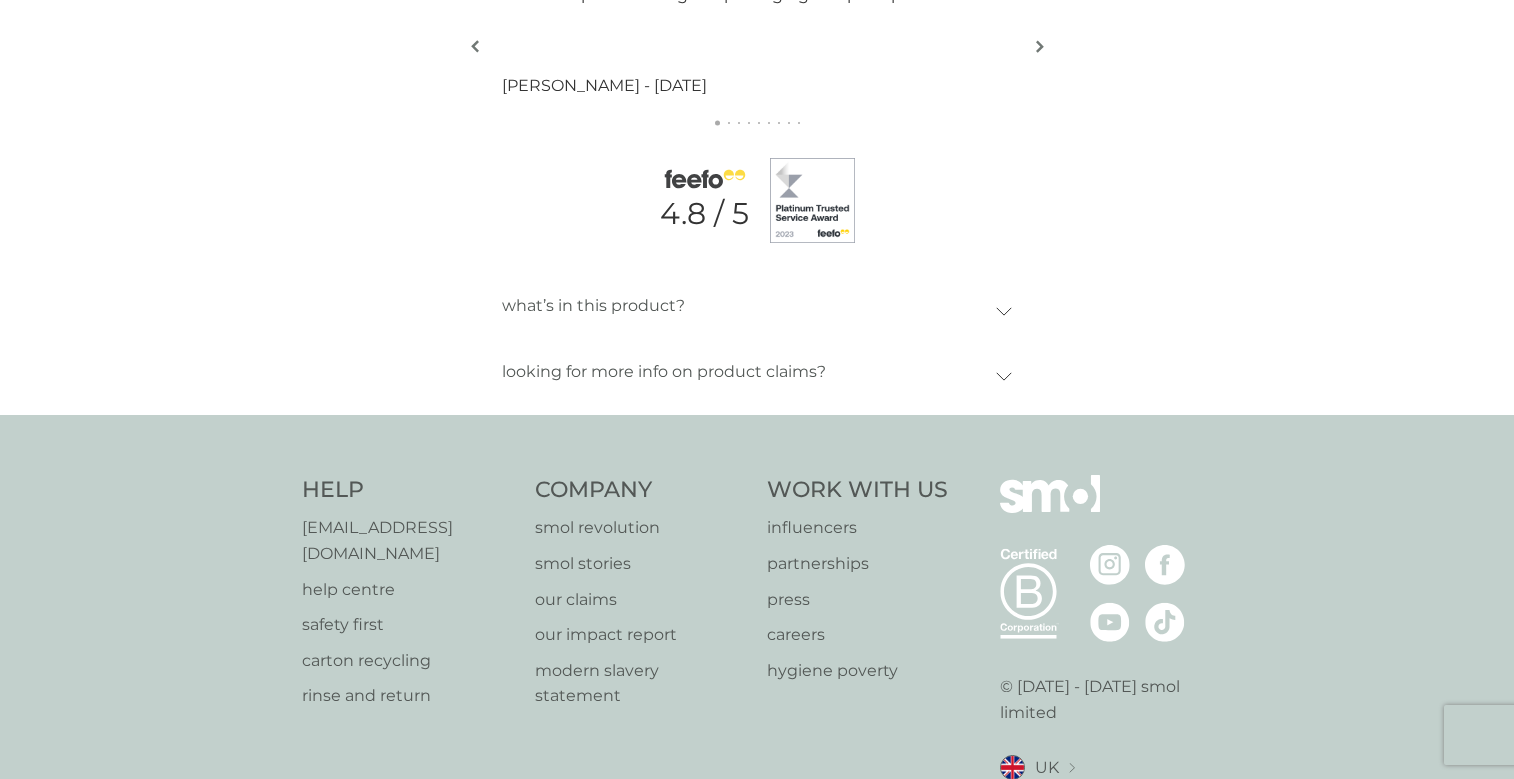 scroll, scrollTop: 2131, scrollLeft: 0, axis: vertical 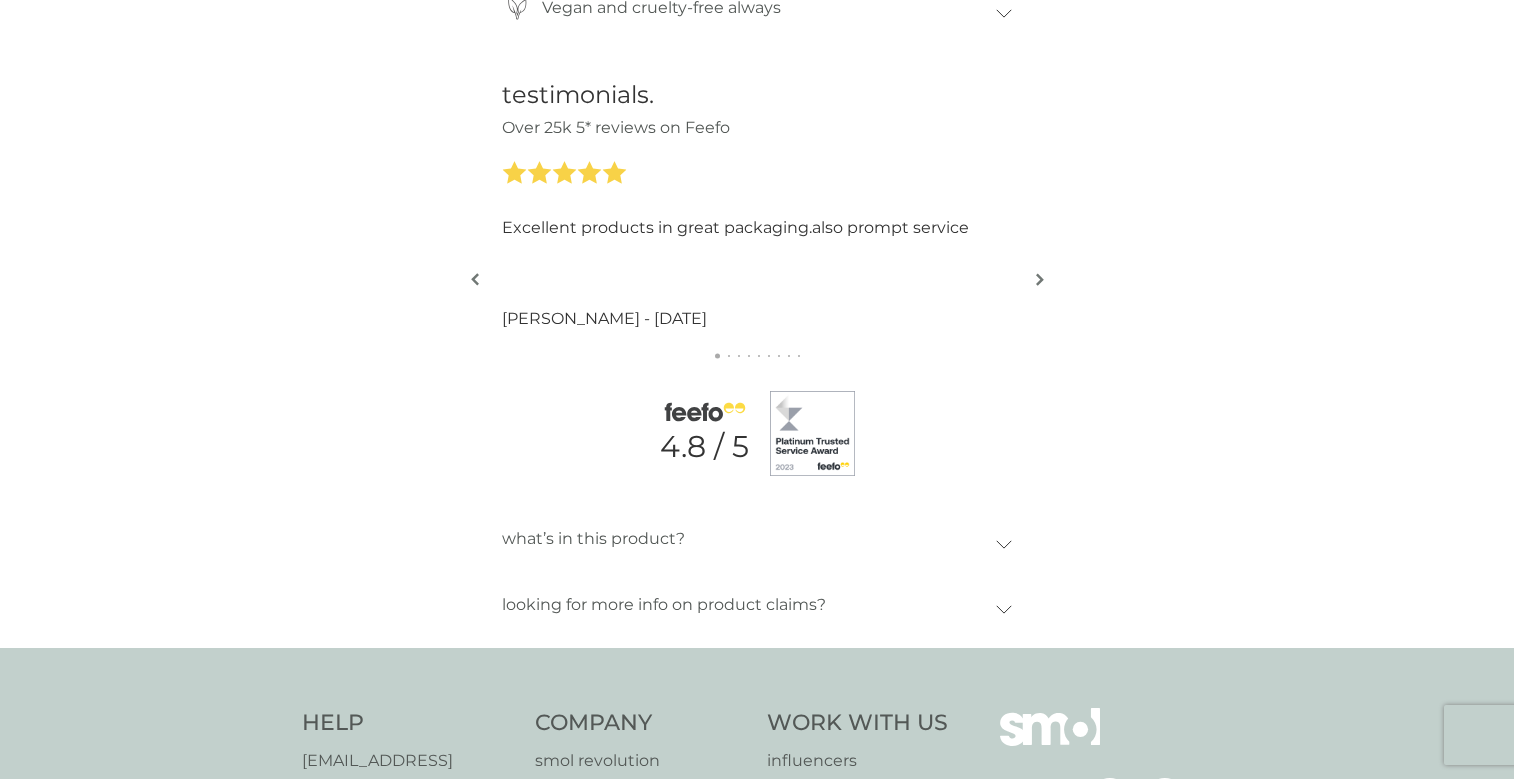 click on "looking for more info on product claims?" at bounding box center [664, 605] 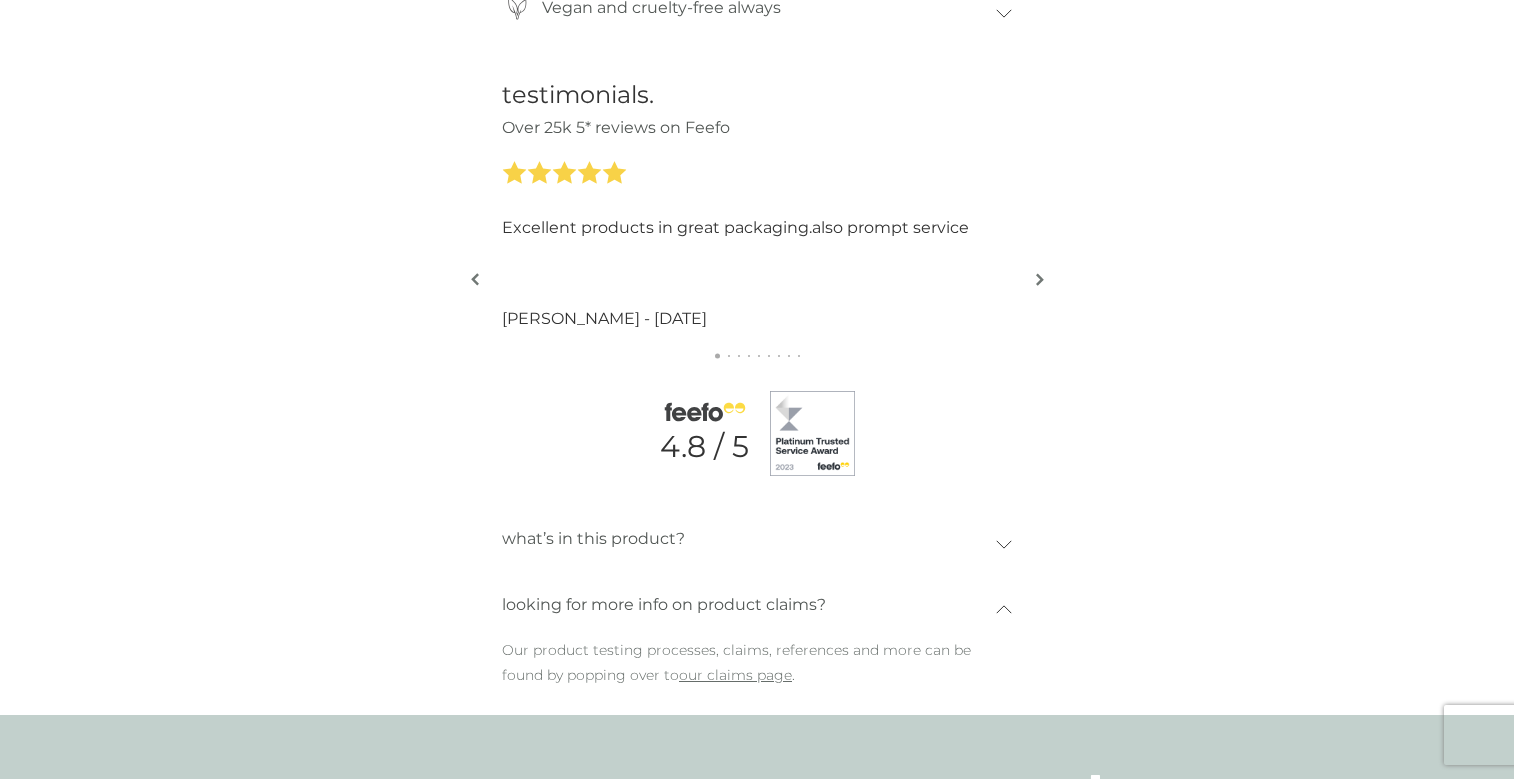 click on "what’s in this product?" at bounding box center [593, 539] 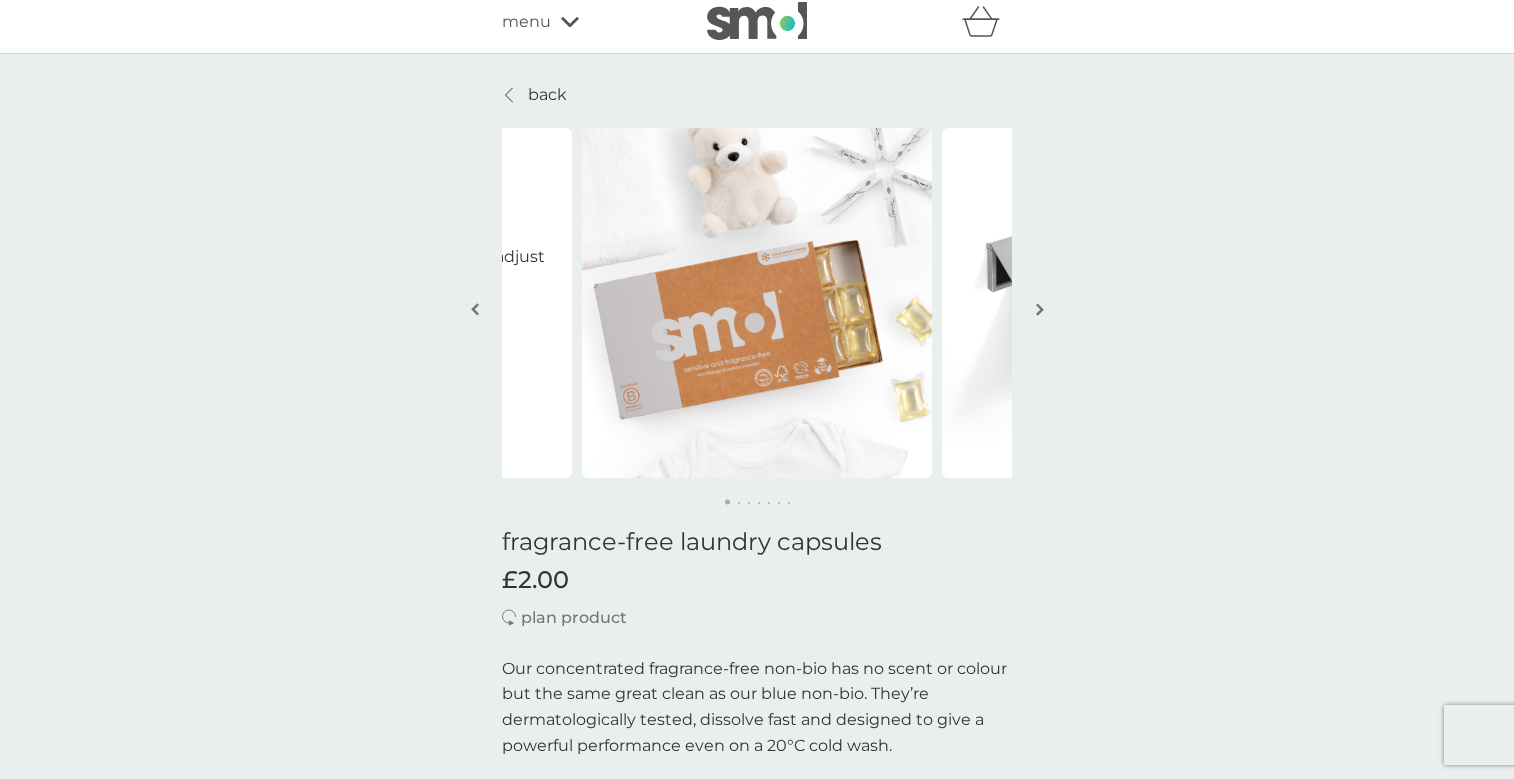 scroll, scrollTop: 0, scrollLeft: 0, axis: both 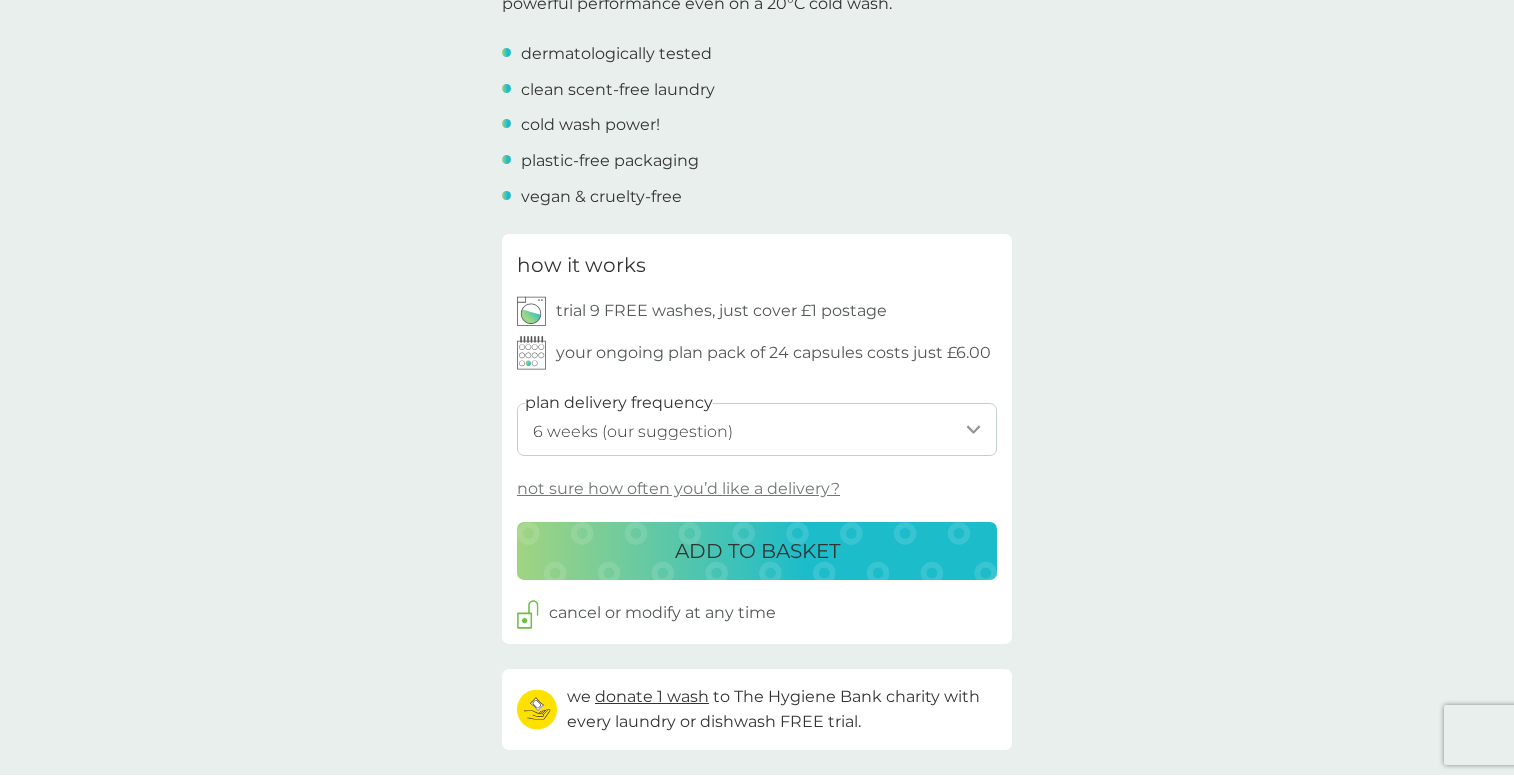 click on "ADD TO BASKET" at bounding box center (757, 551) 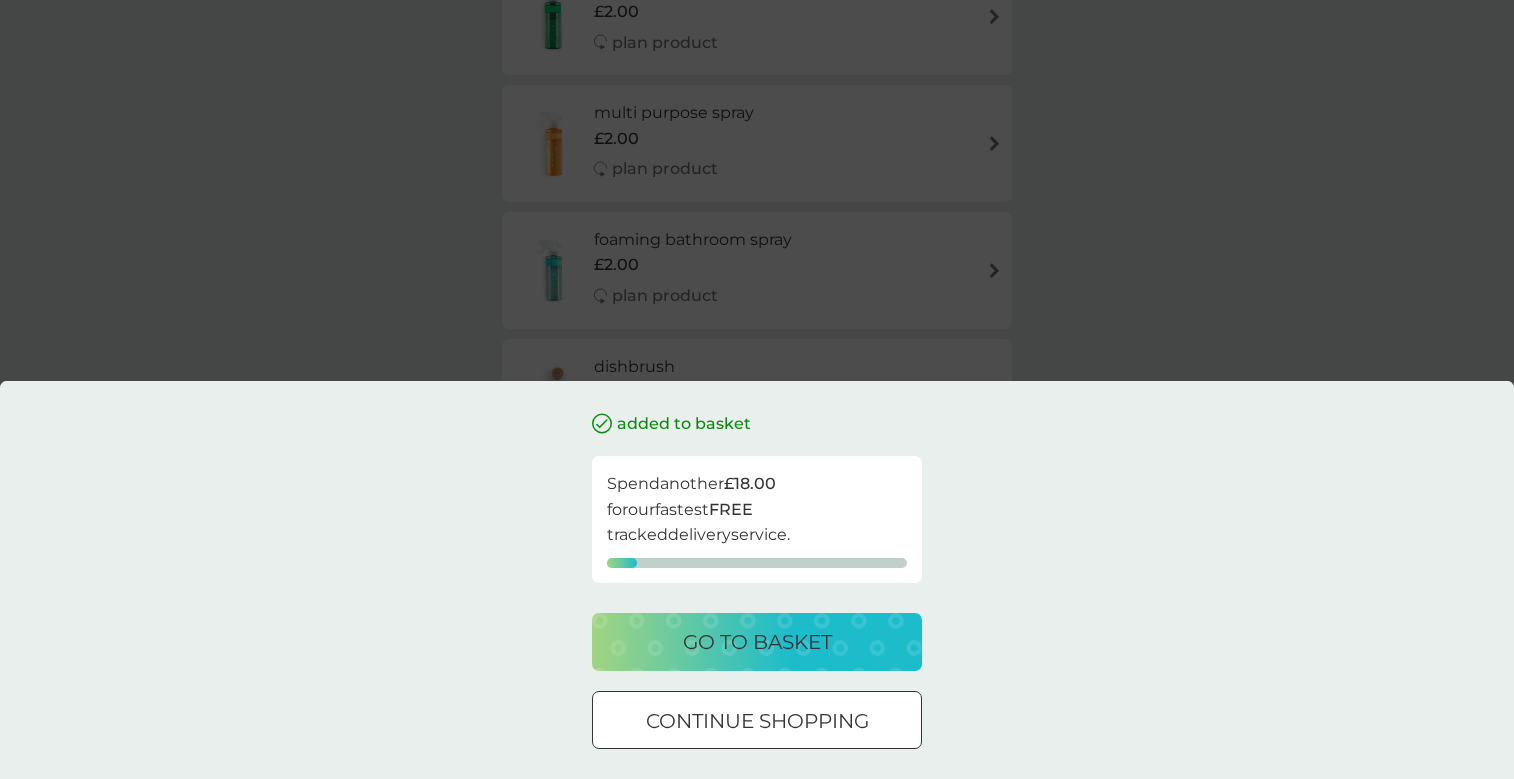 scroll, scrollTop: 0, scrollLeft: 0, axis: both 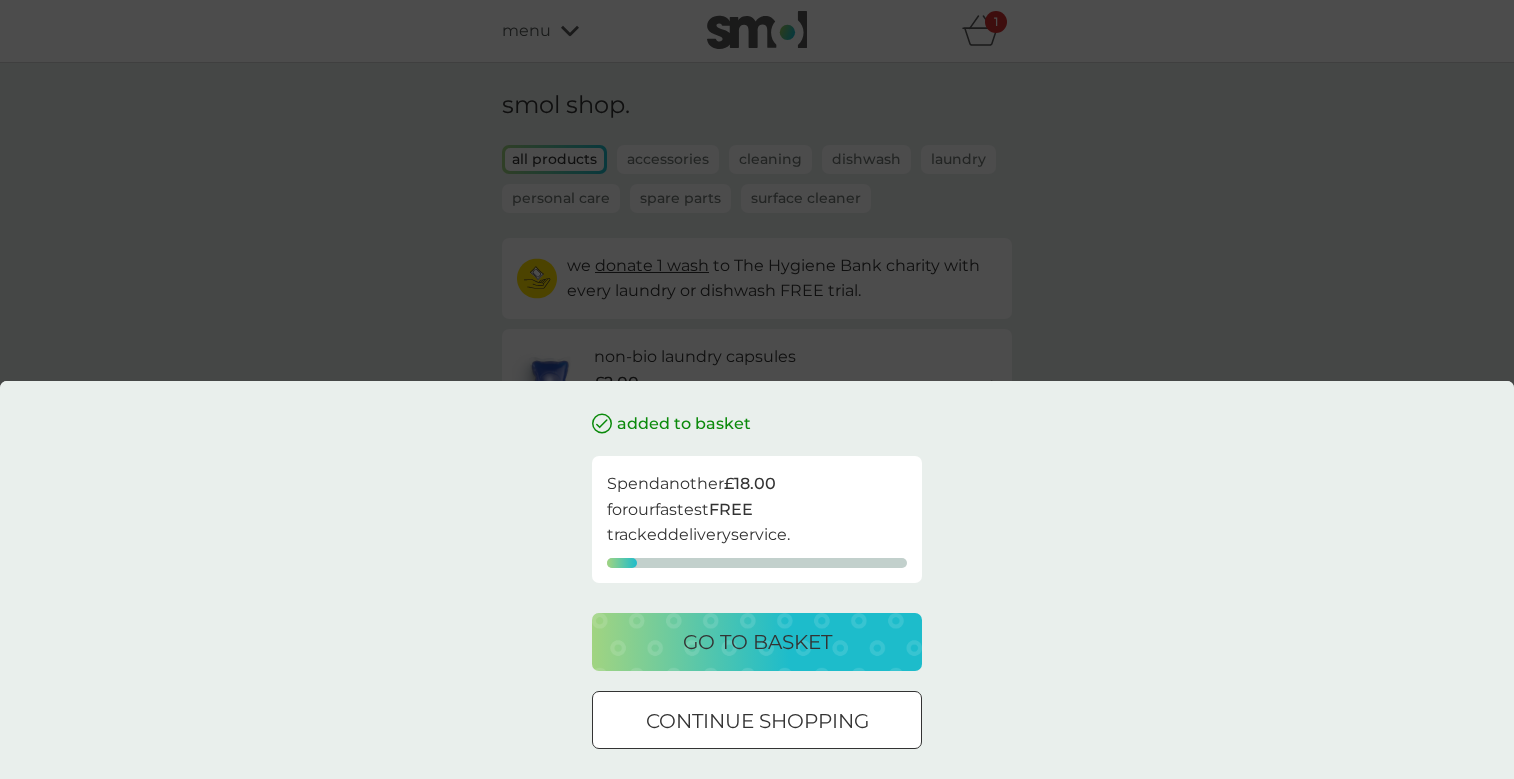 click on "continue shopping" at bounding box center (757, 721) 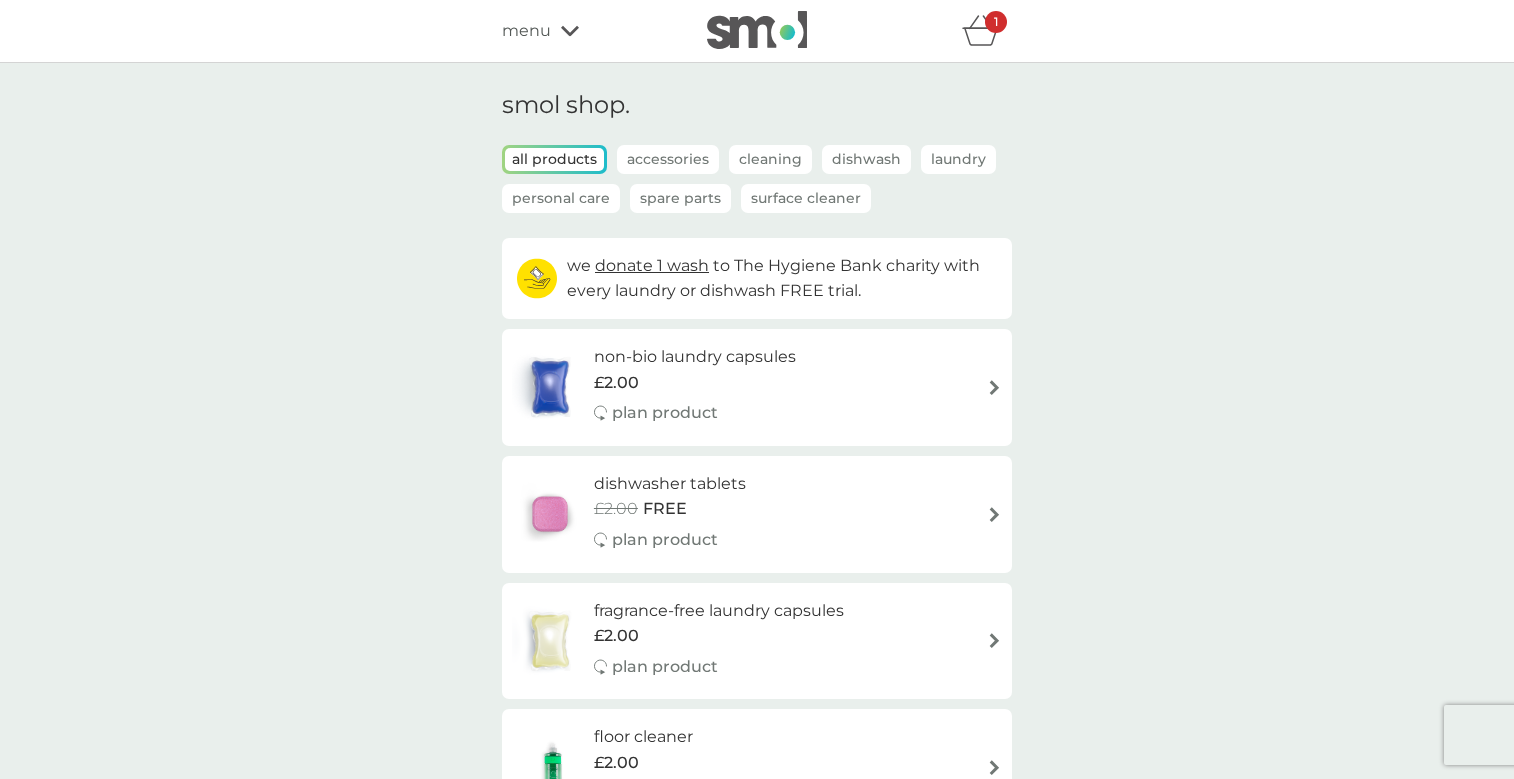 click on "fragrance-free laundry capsules" at bounding box center [719, 611] 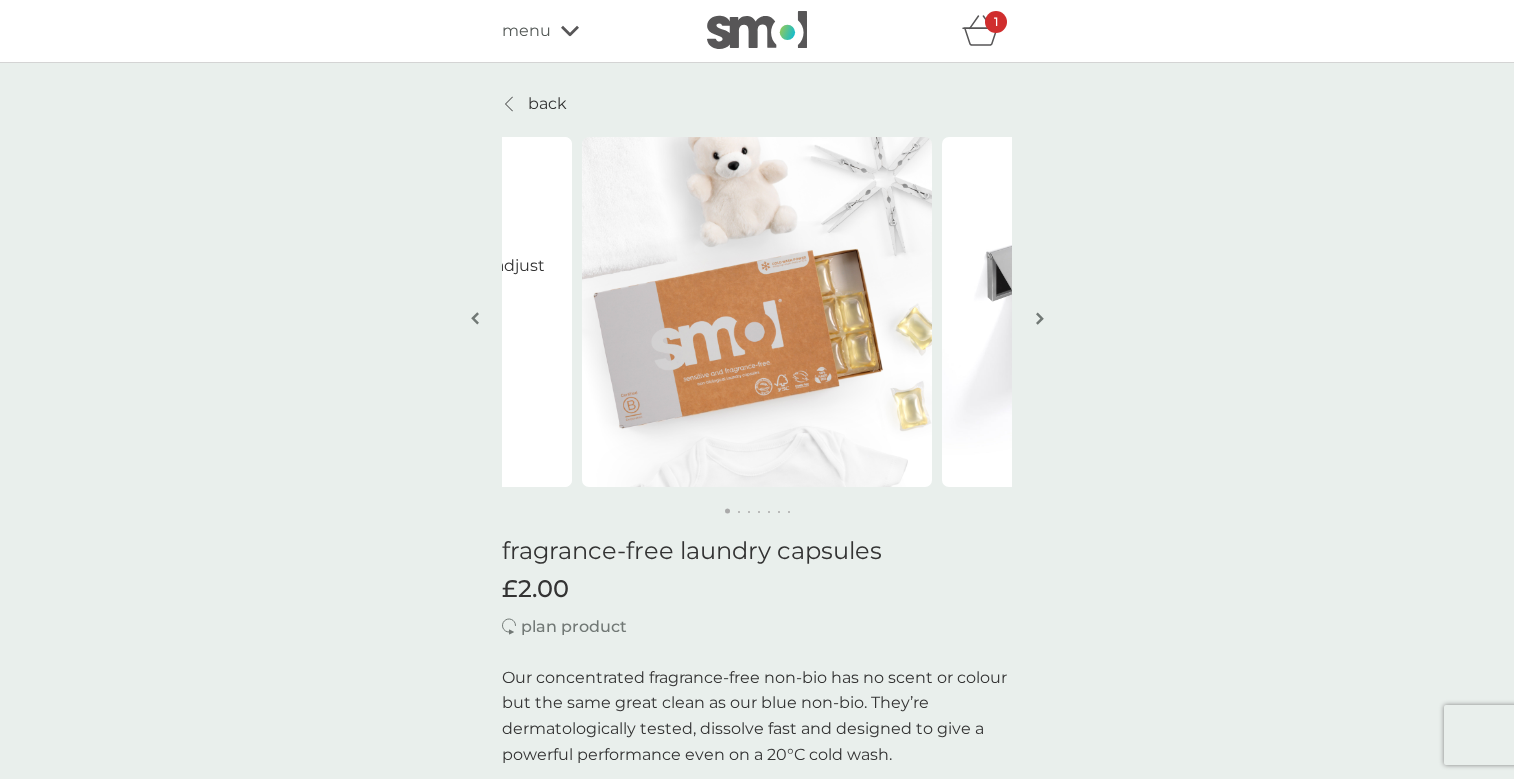 click on "plan product" at bounding box center (574, 627) 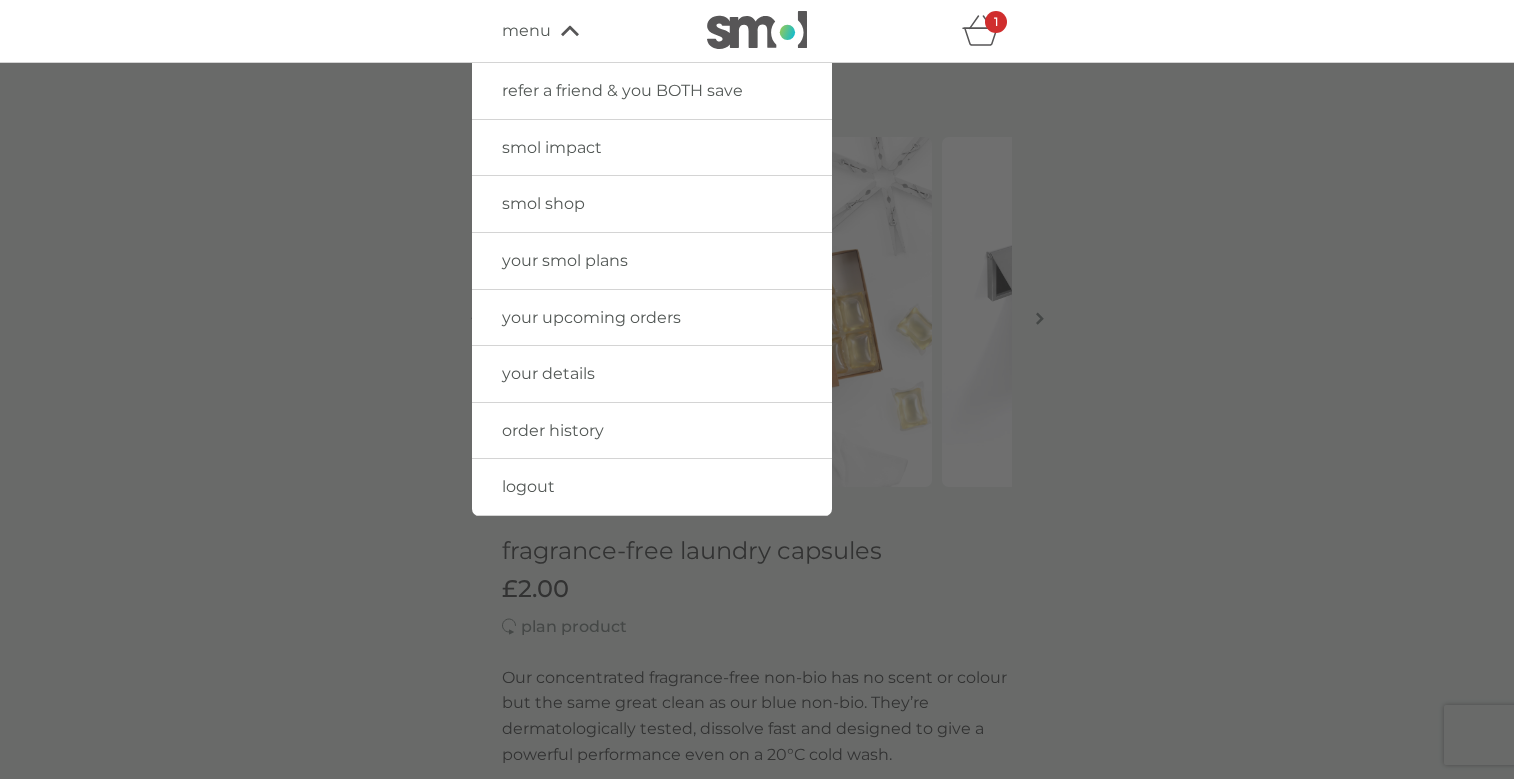 click on "your smol plans" at bounding box center [565, 260] 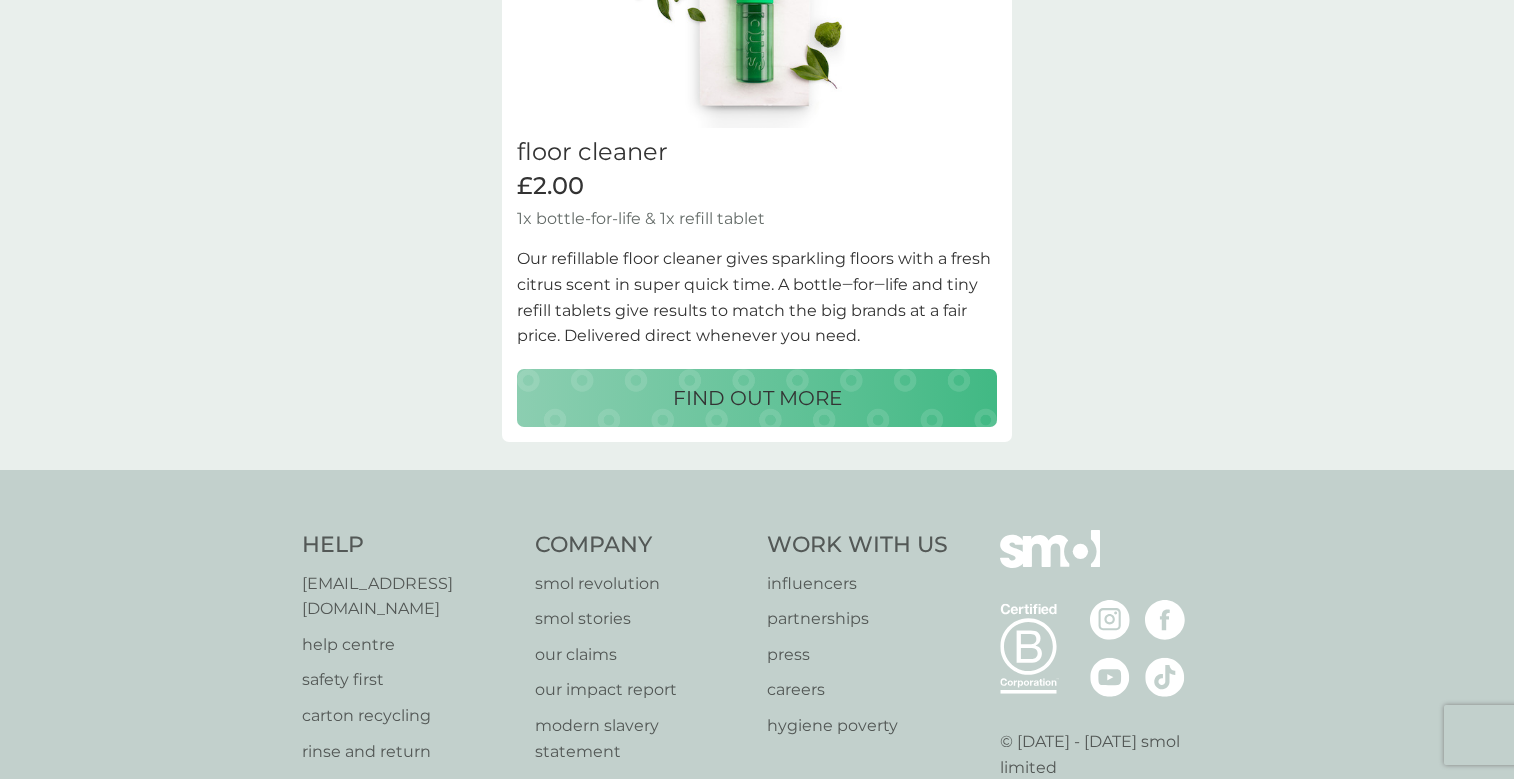 scroll, scrollTop: 0, scrollLeft: 0, axis: both 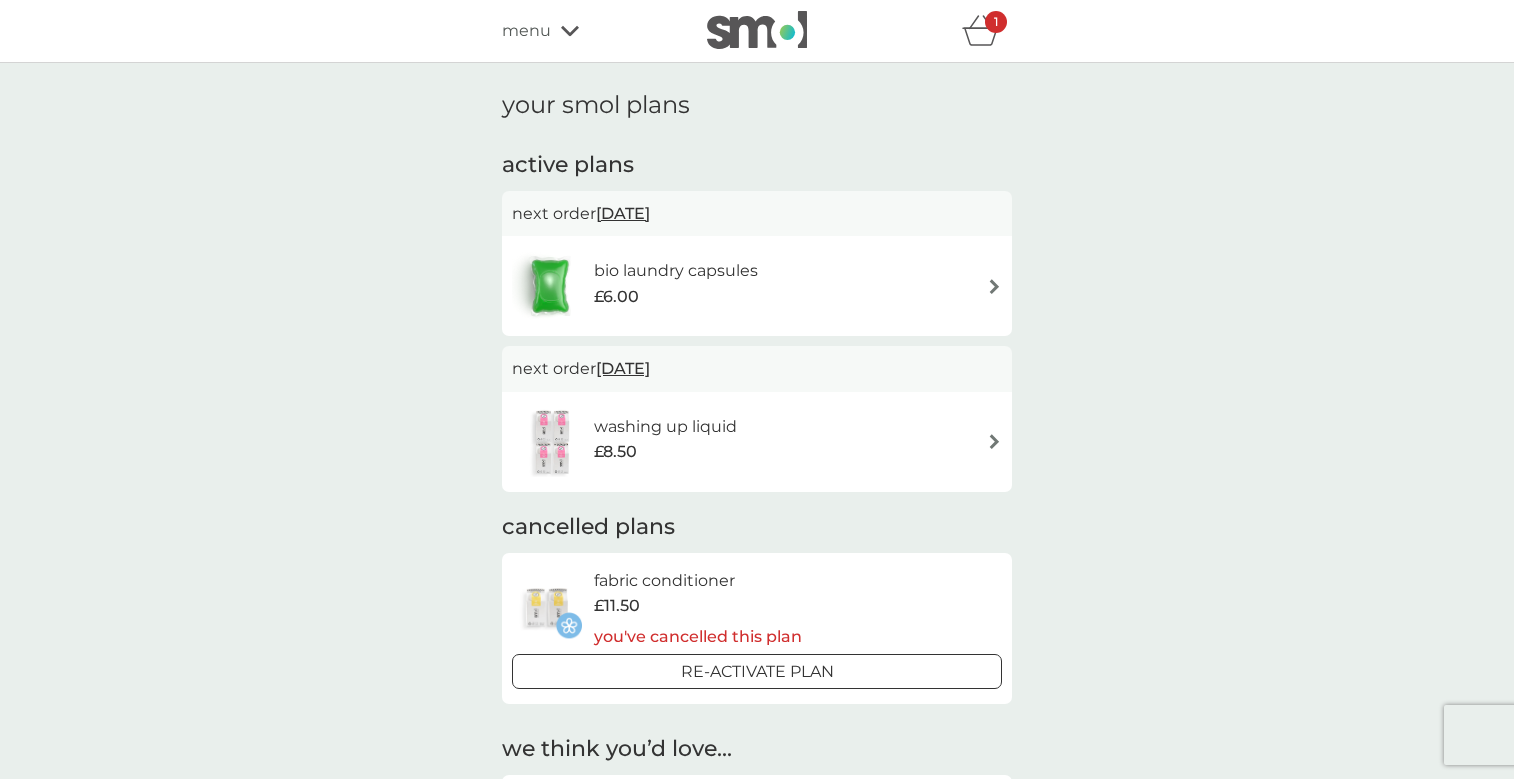 click 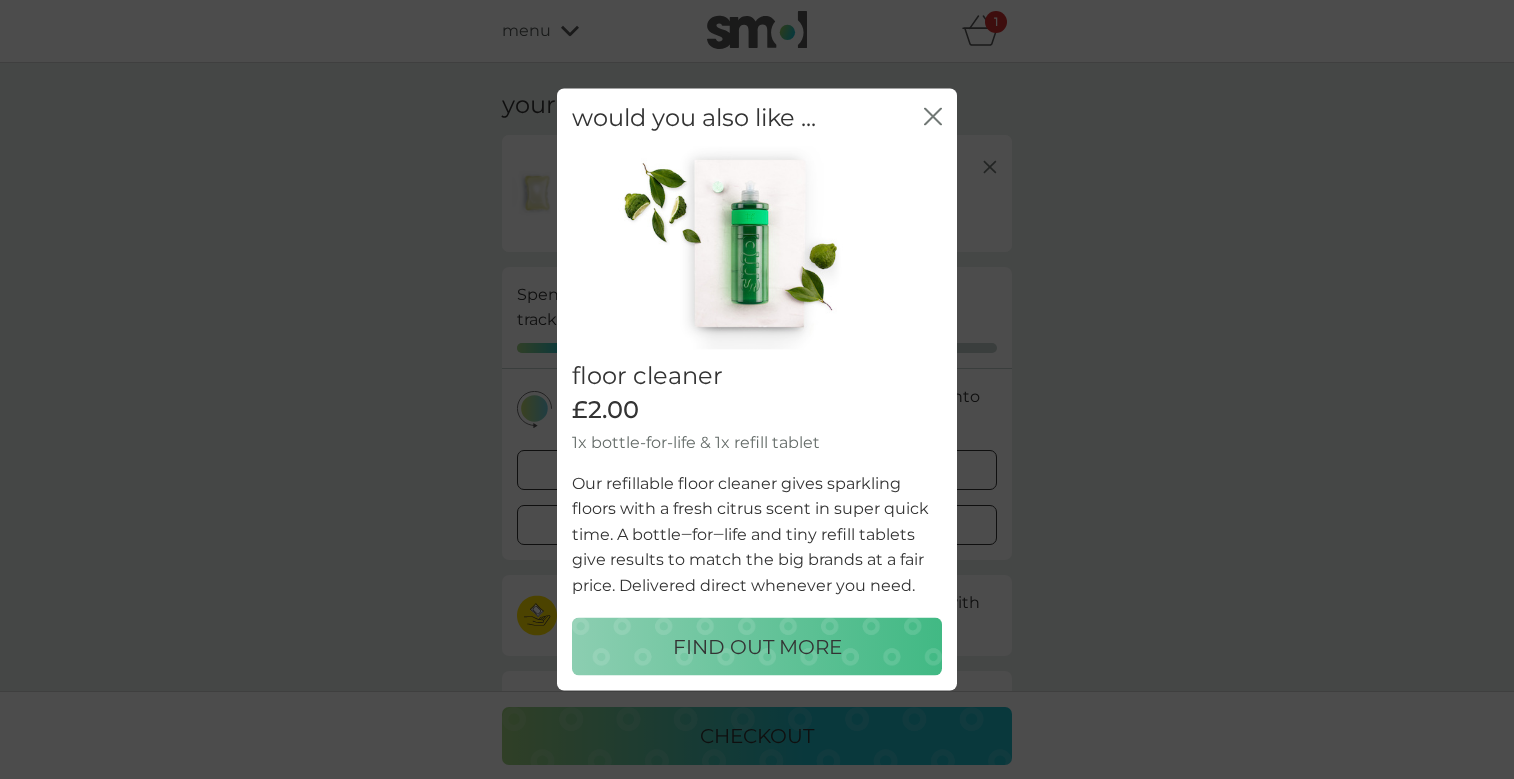 click on "close" 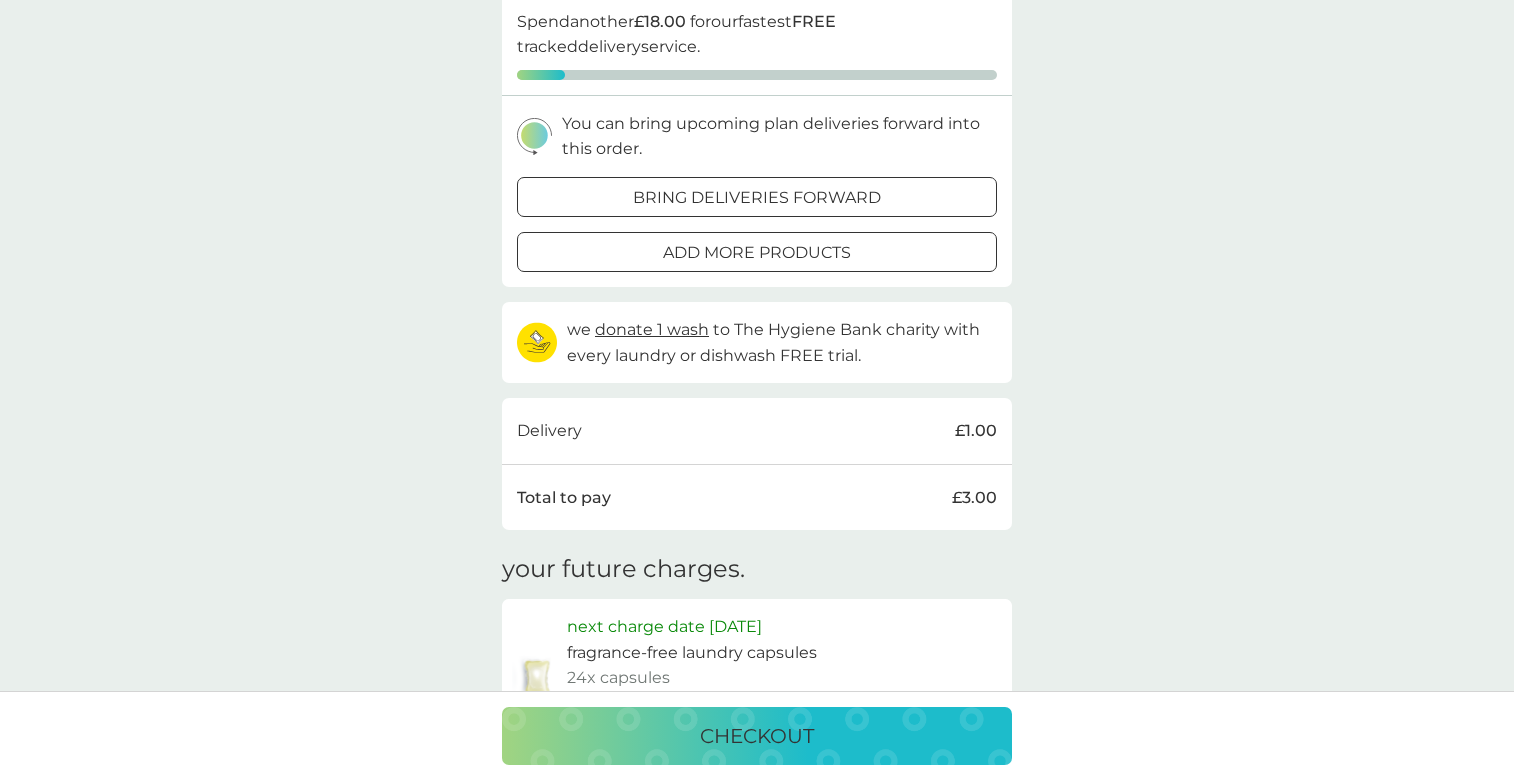 scroll, scrollTop: 0, scrollLeft: 0, axis: both 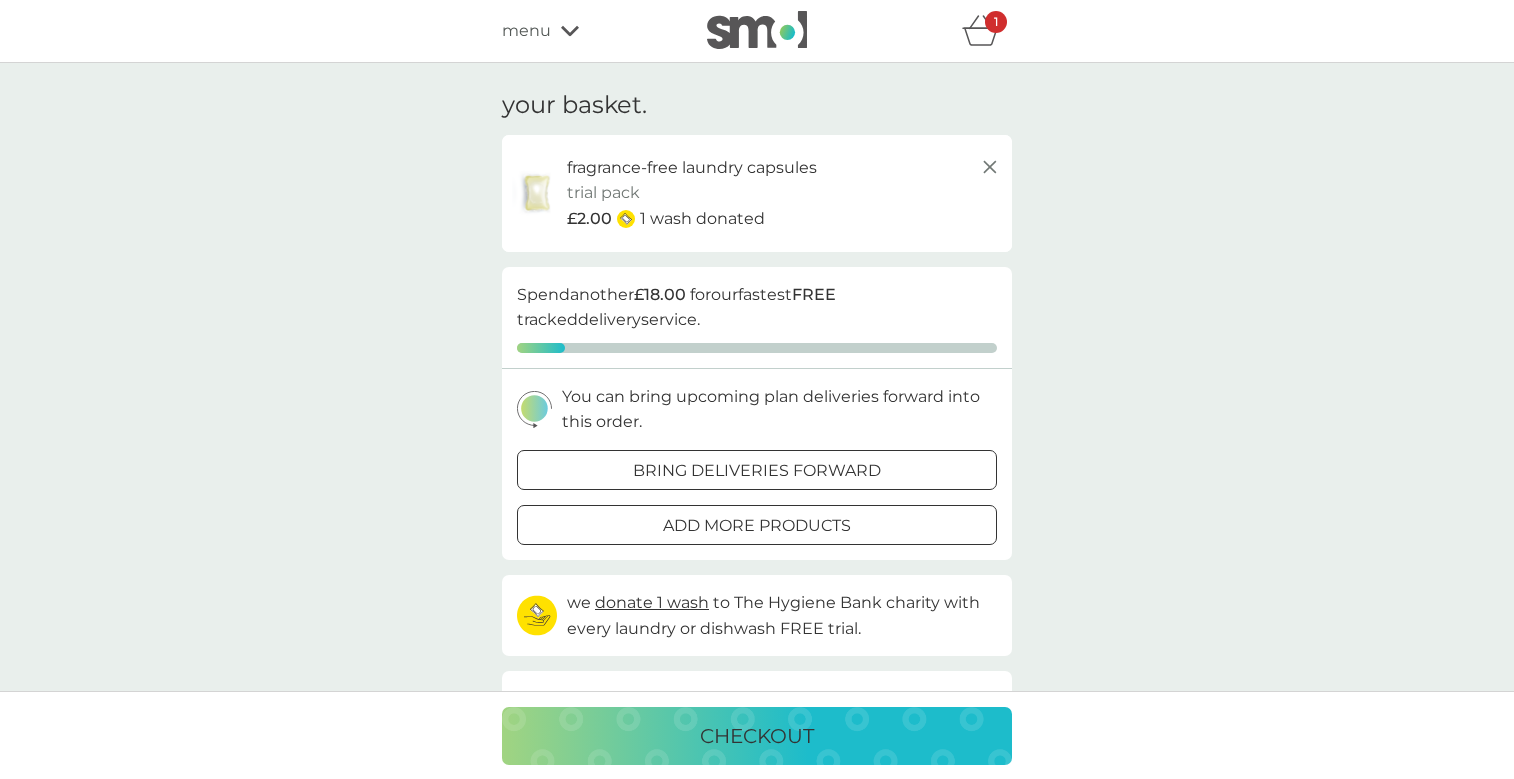 click 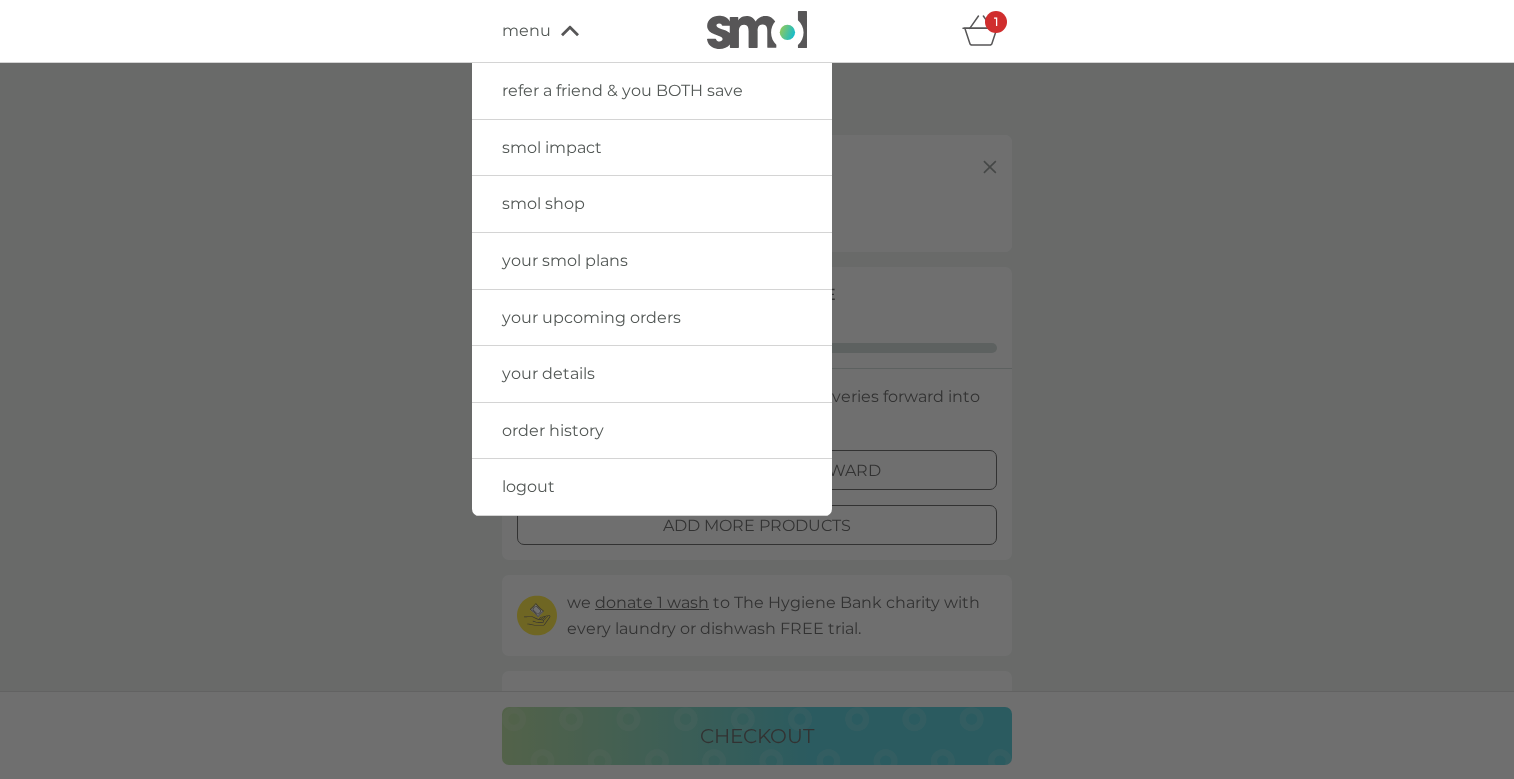 click on "your upcoming orders" at bounding box center (591, 317) 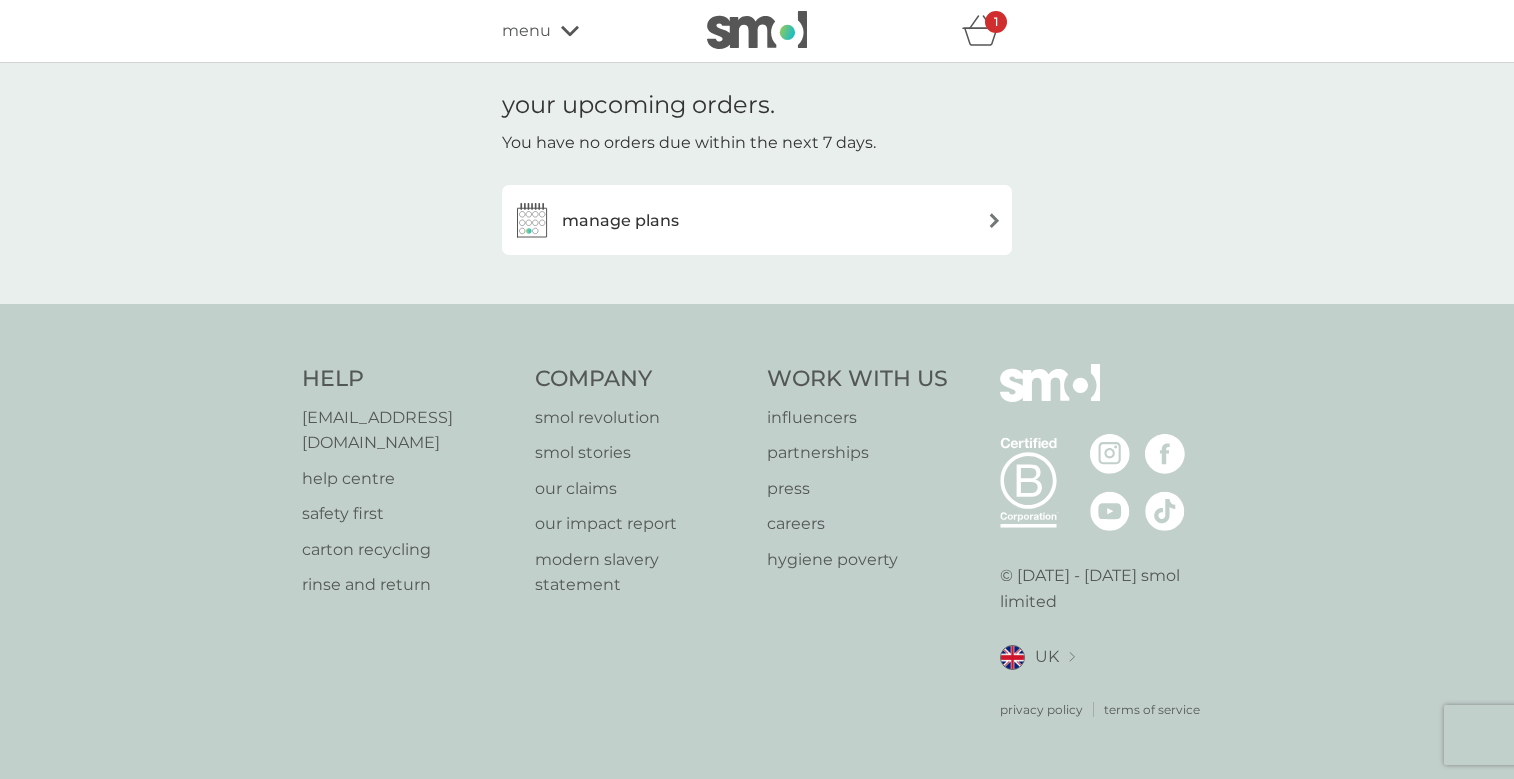 click on "manage plans" at bounding box center [757, 220] 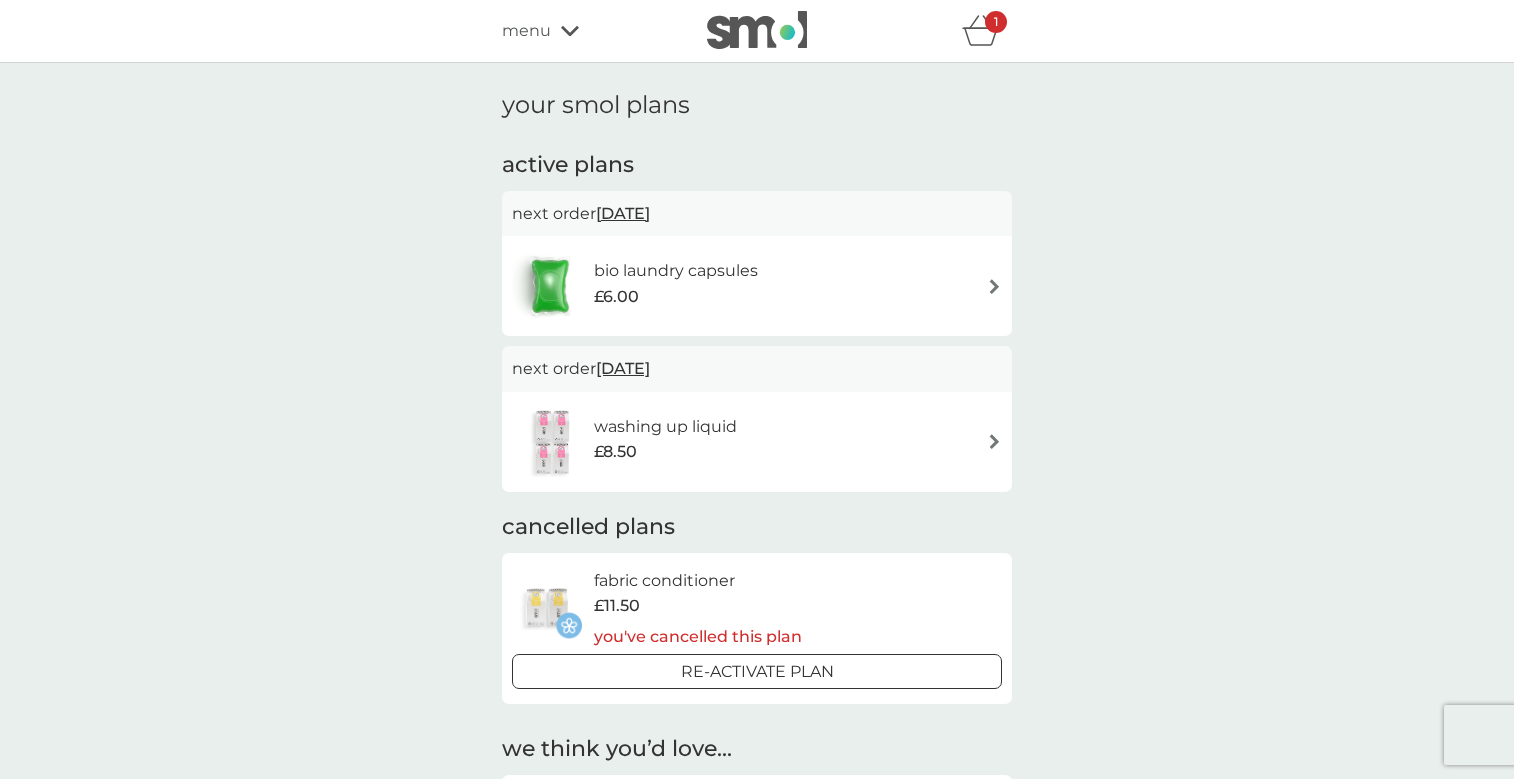 click on "washing up liquid £8.50" at bounding box center [757, 442] 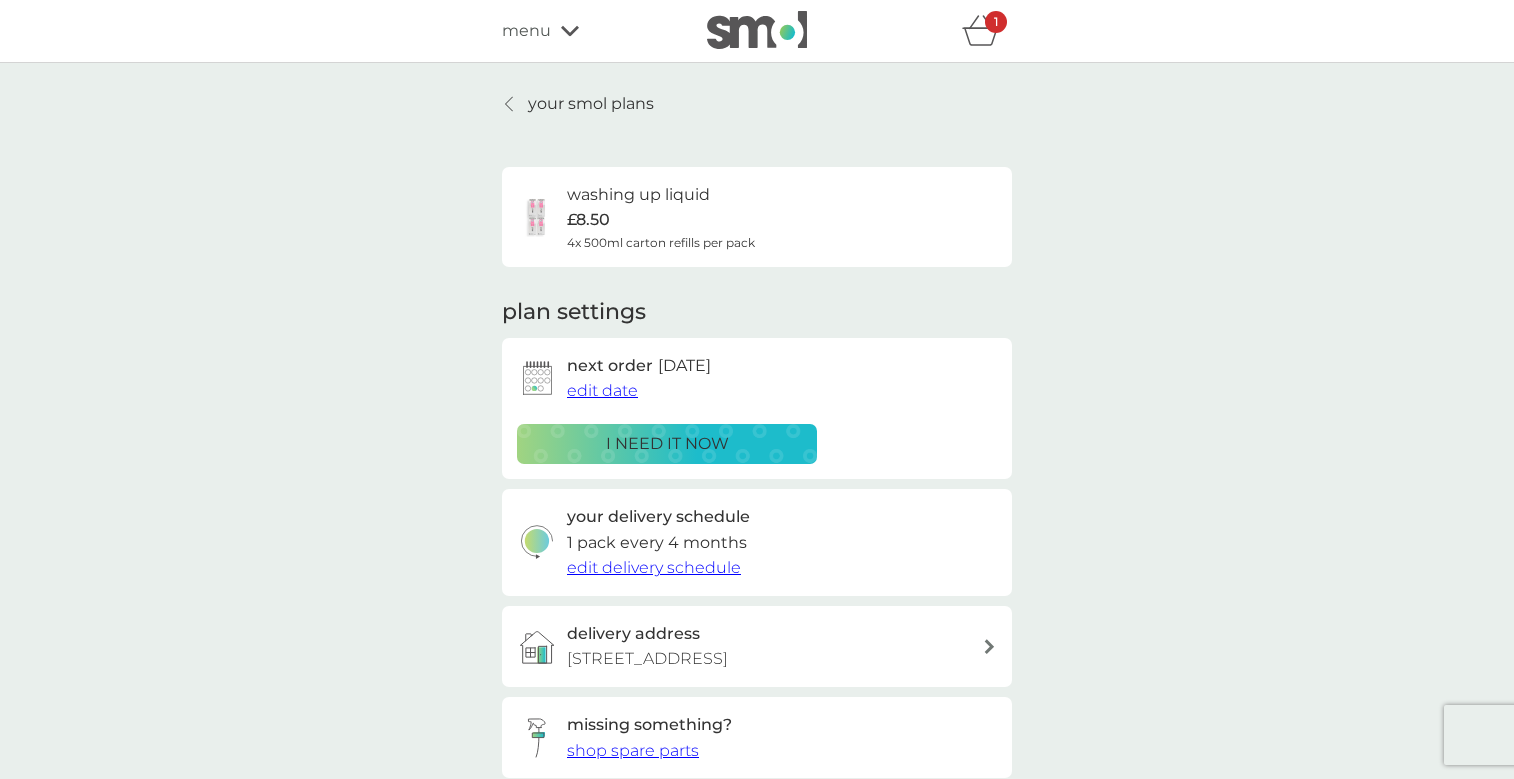 click on "edit date" at bounding box center [602, 390] 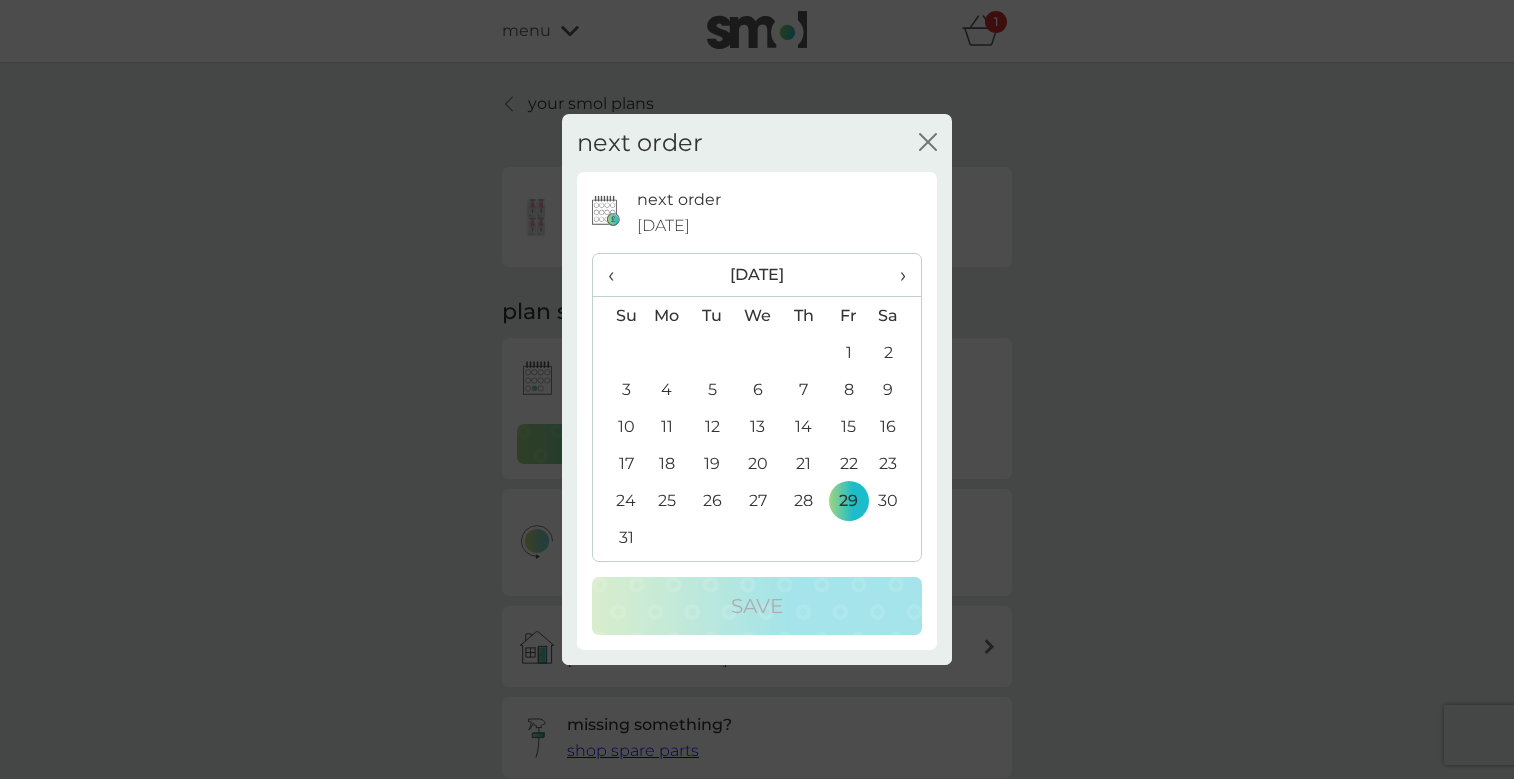 click on "›" at bounding box center (896, 275) 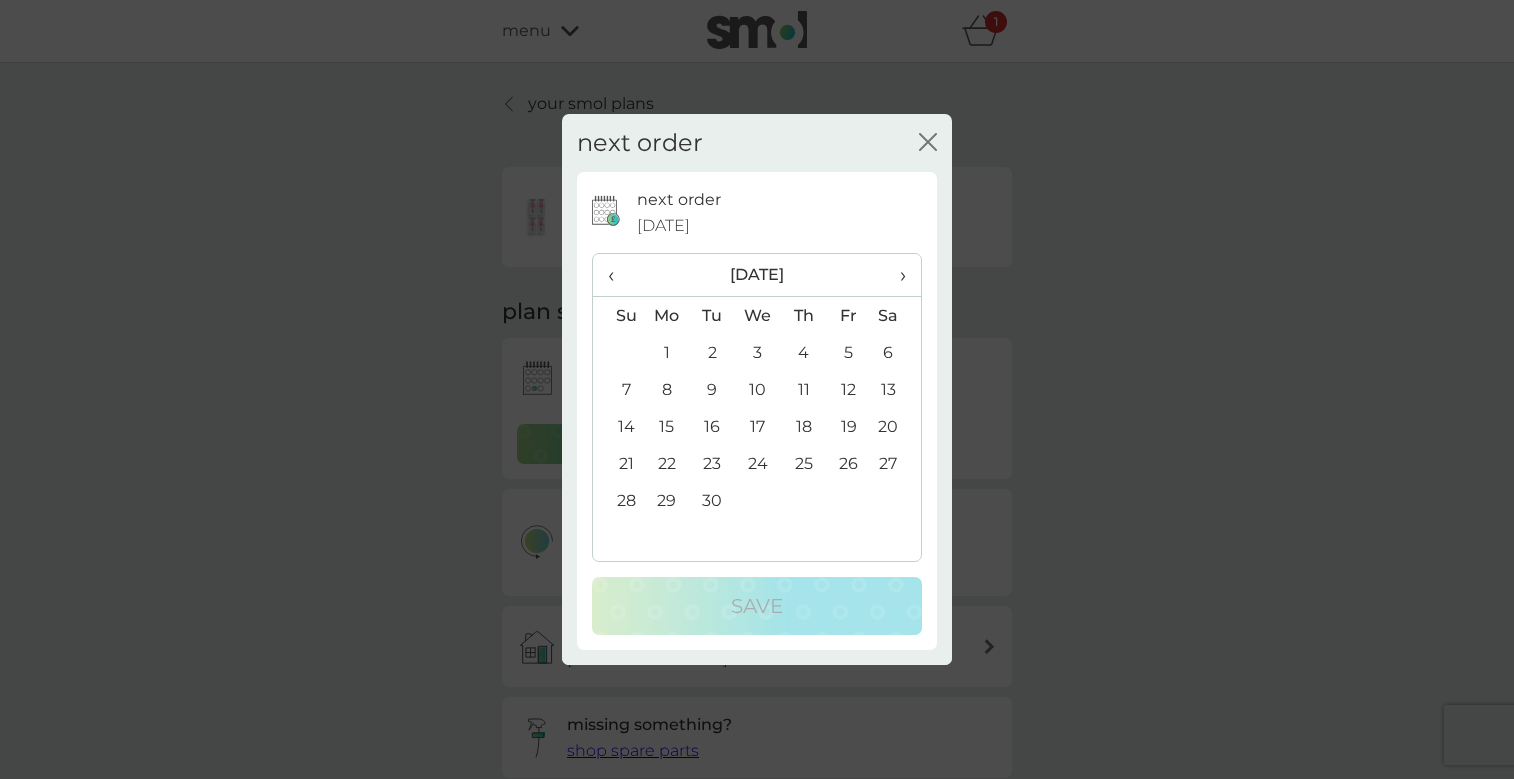 click on "5" at bounding box center (848, 352) 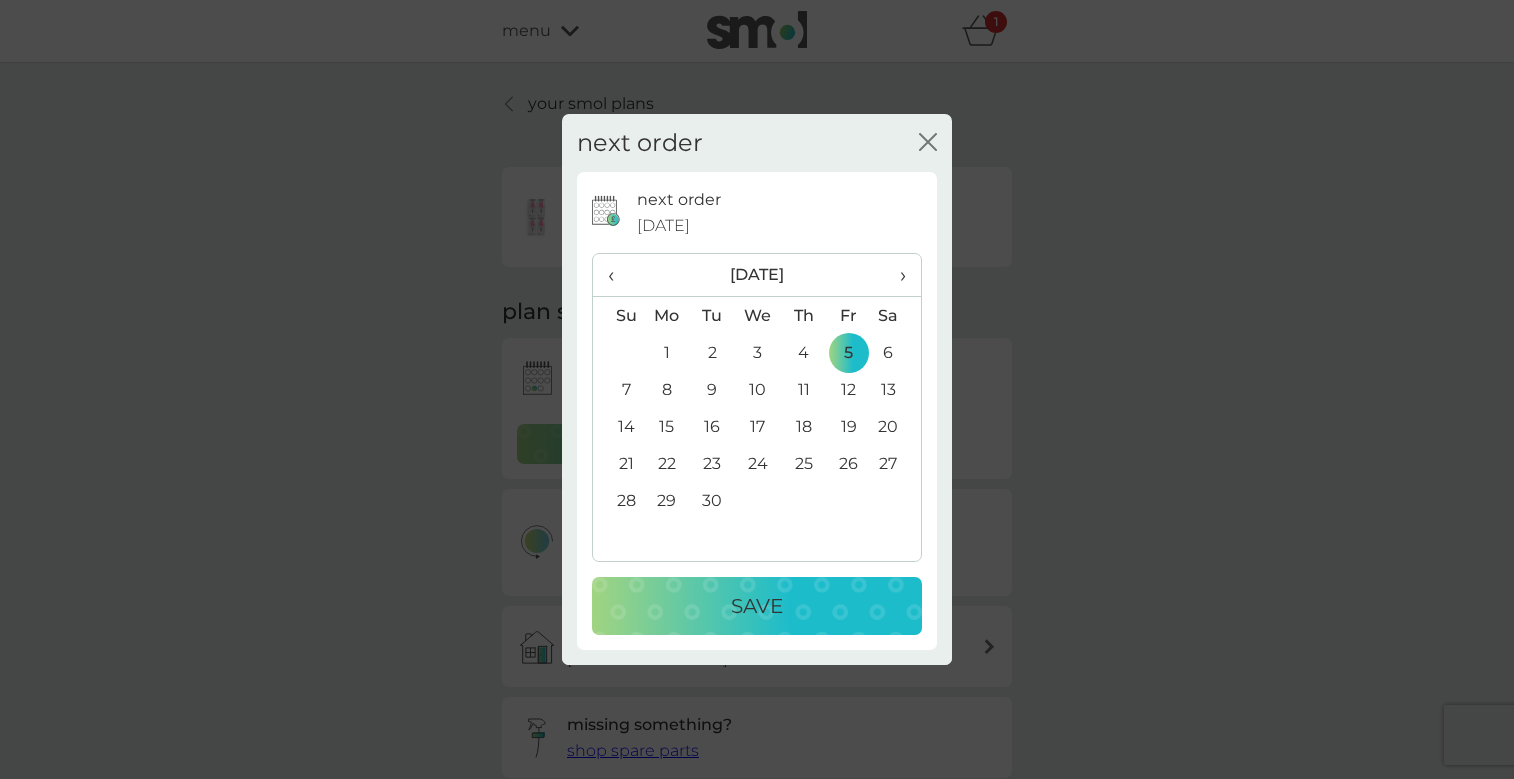 click on "Save" at bounding box center [757, 606] 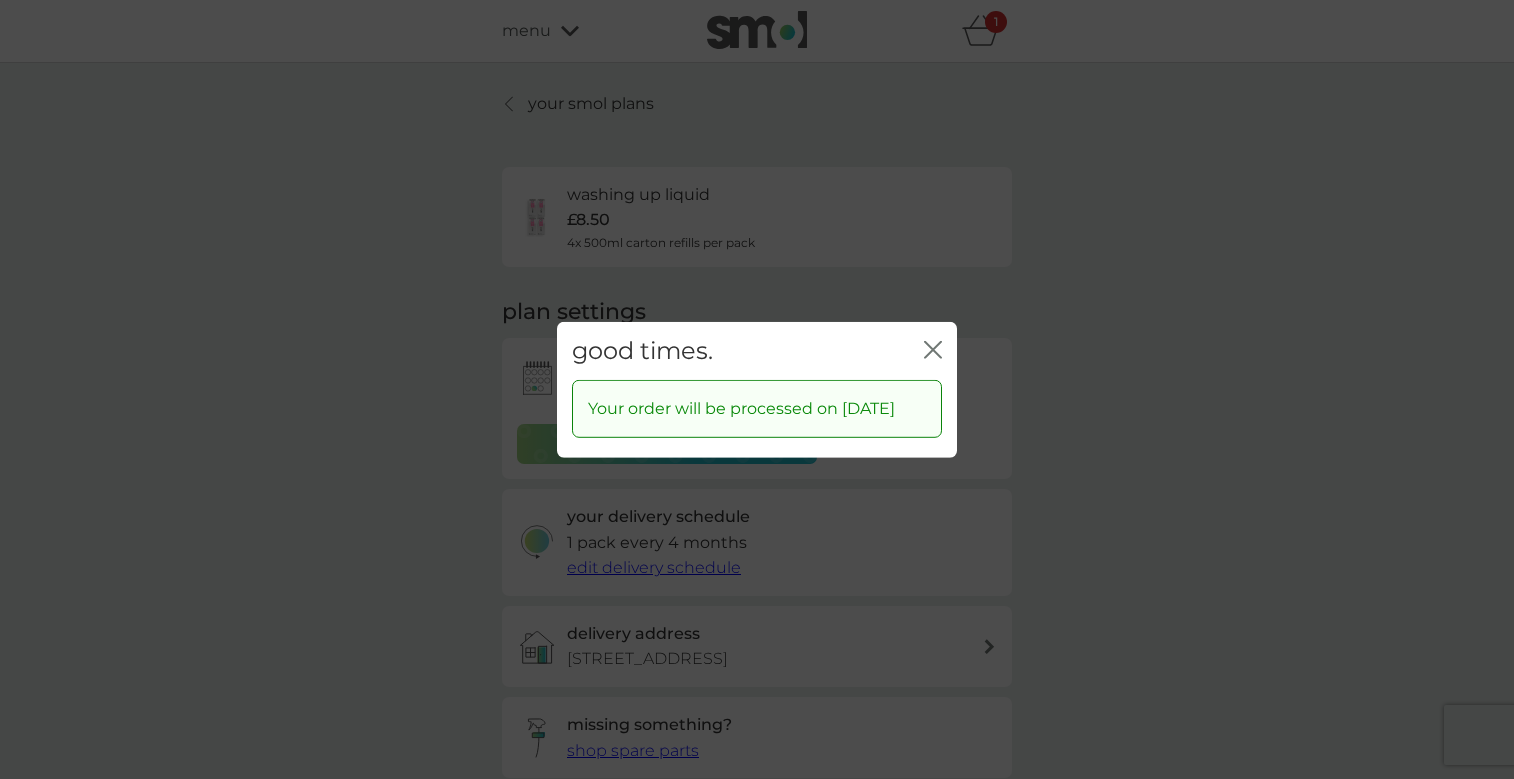 click on "close" 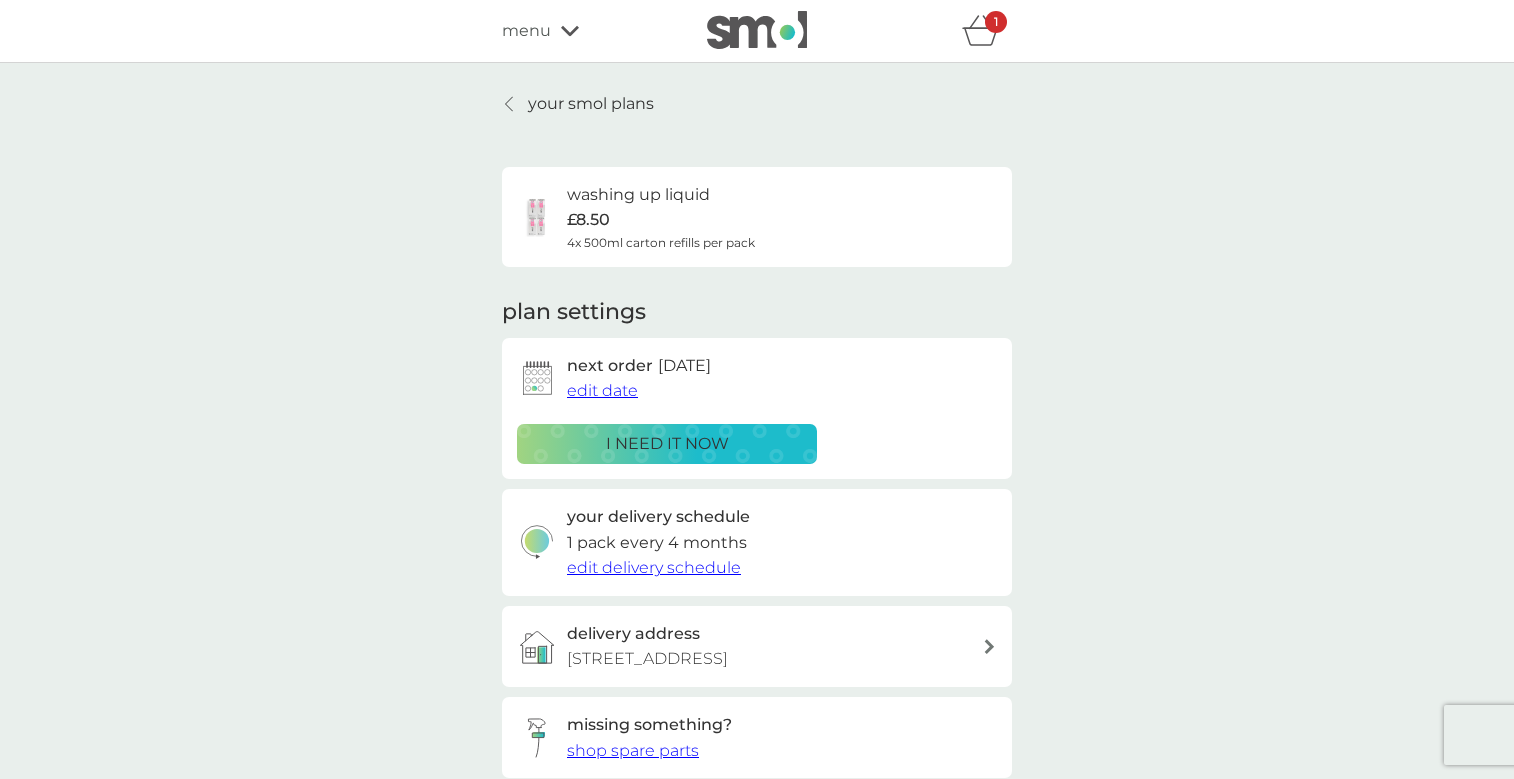 click on "your smol plans" at bounding box center (591, 104) 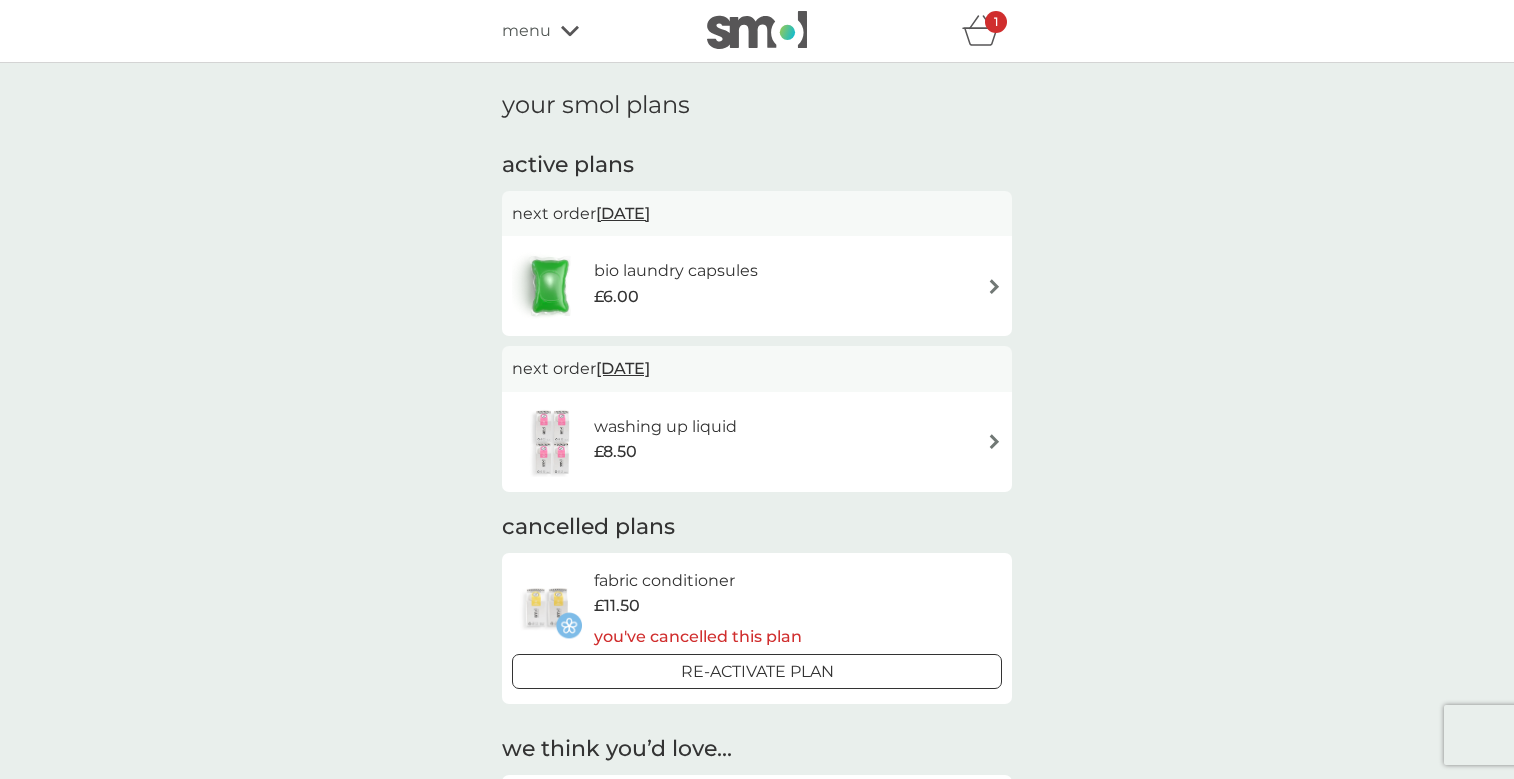 click on "£6.00" at bounding box center (676, 297) 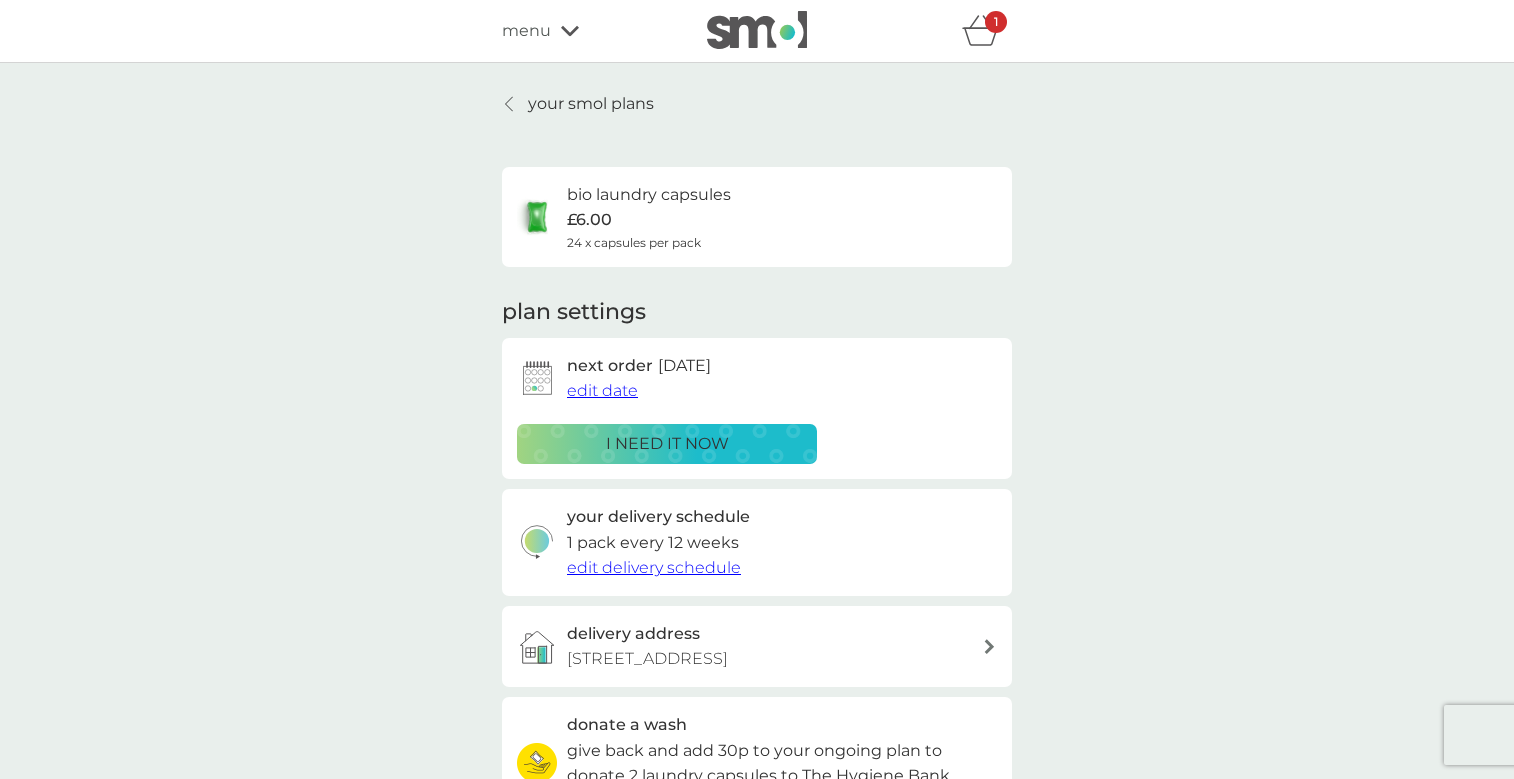 click on "edit date" at bounding box center (602, 390) 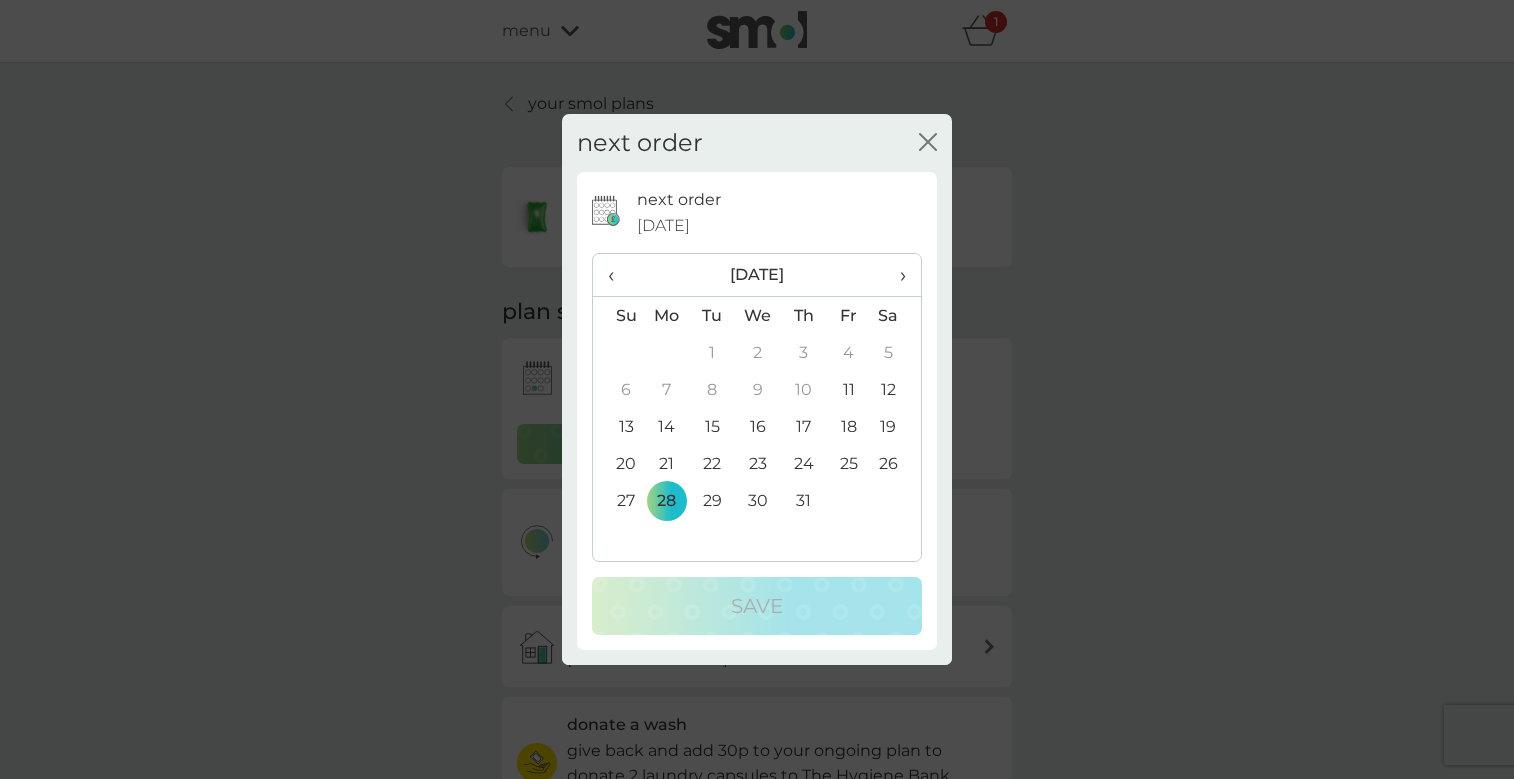 click on "›" at bounding box center (896, 275) 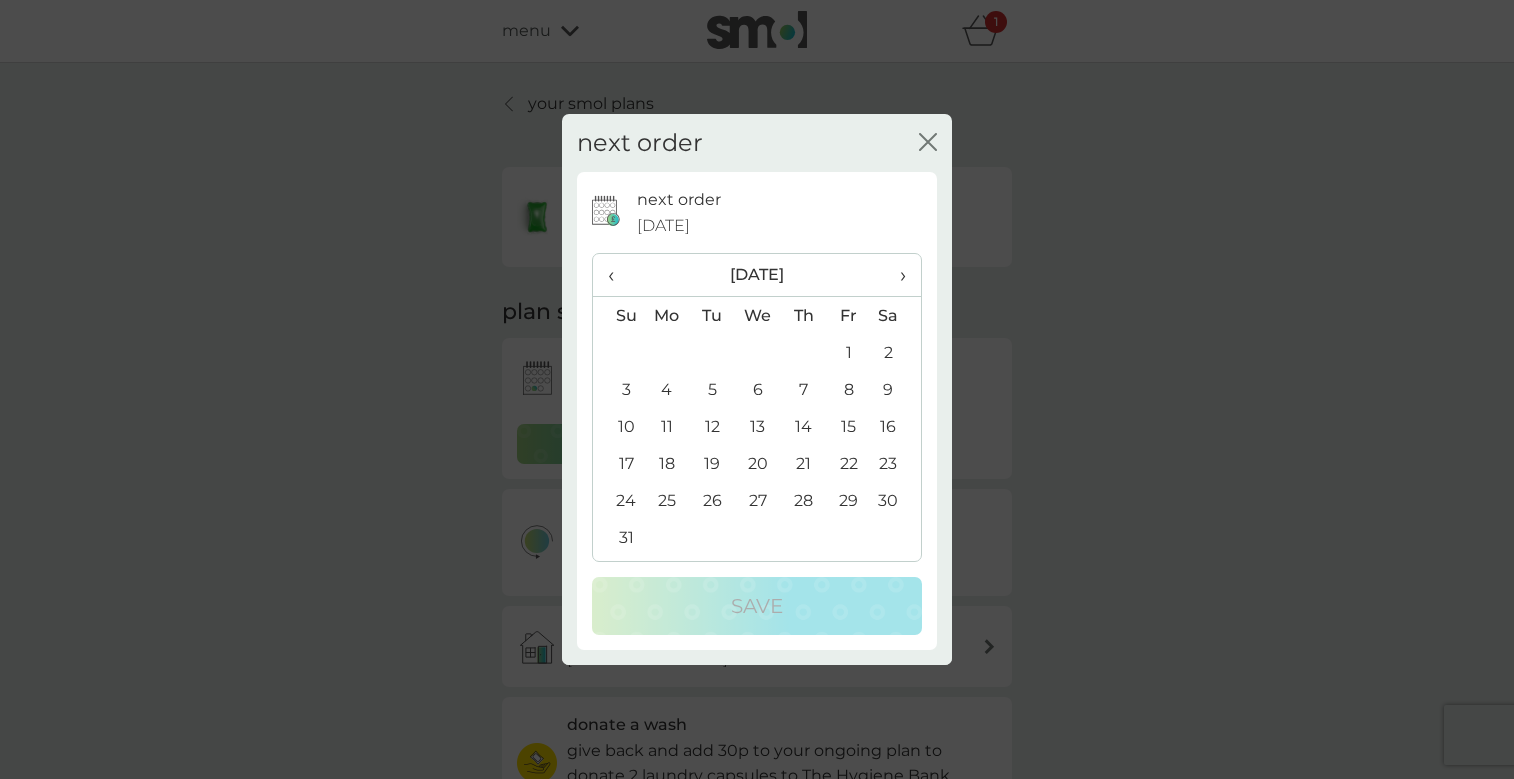 click on "18" at bounding box center (667, 463) 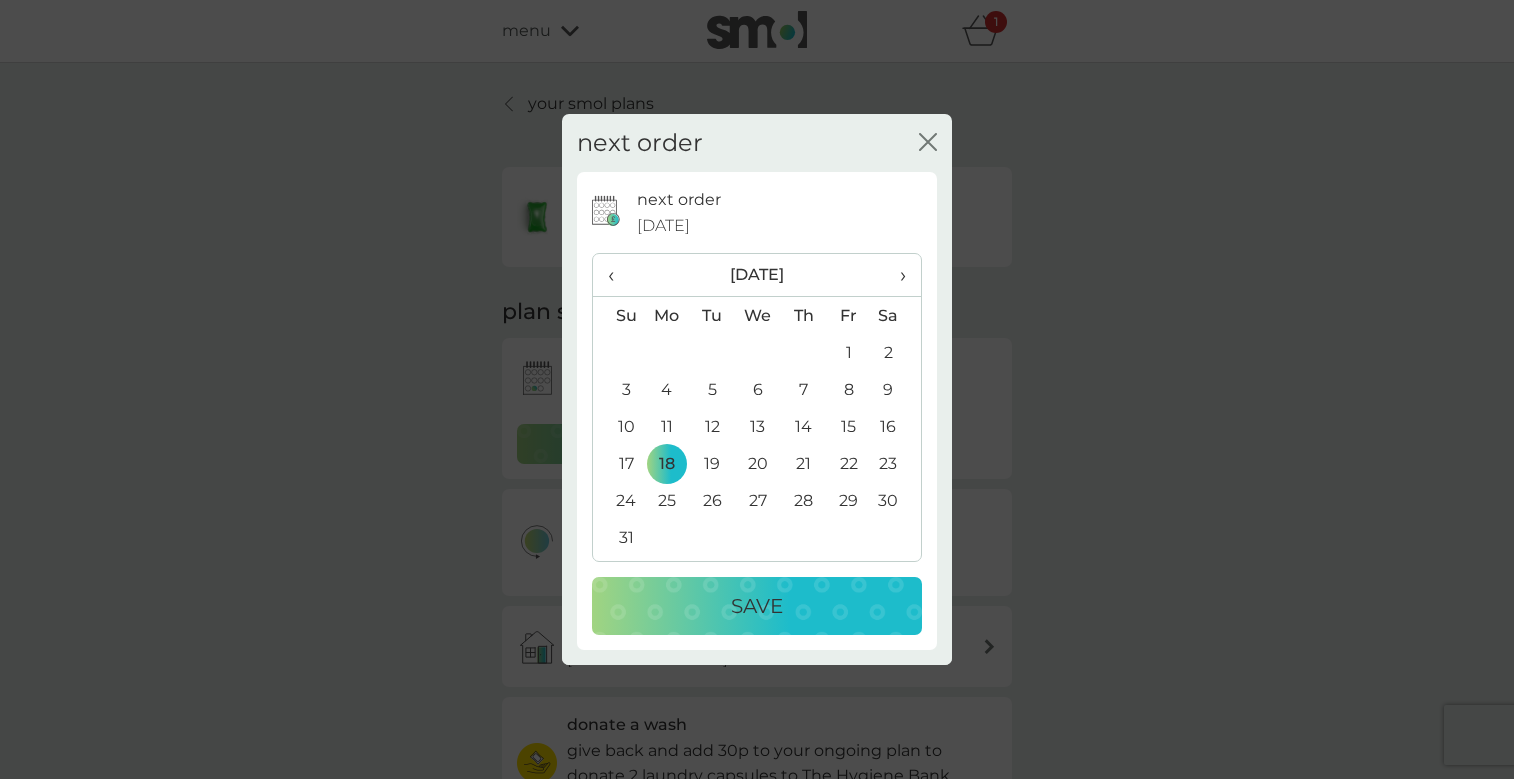 click on "Save" at bounding box center (757, 606) 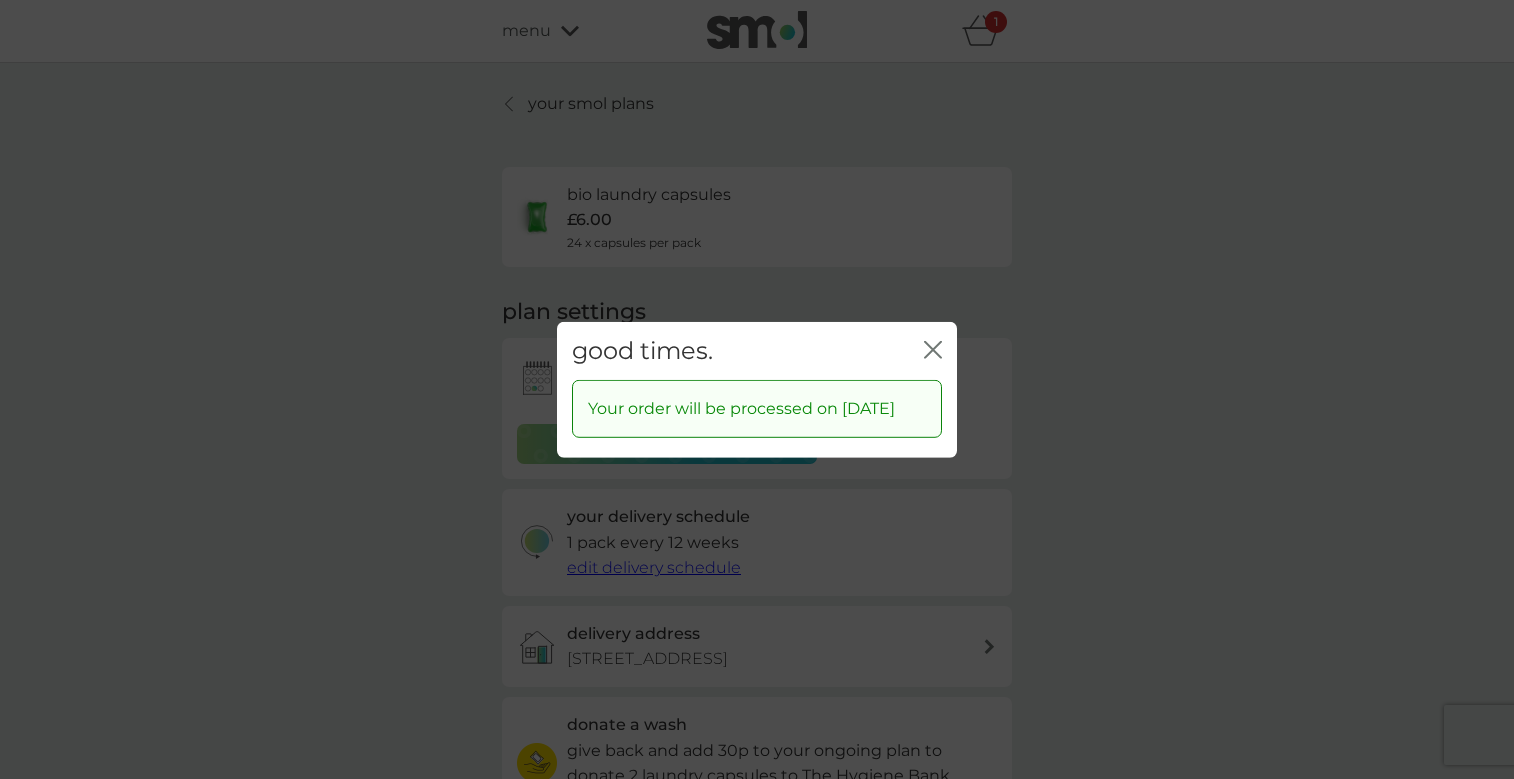 click on "close" 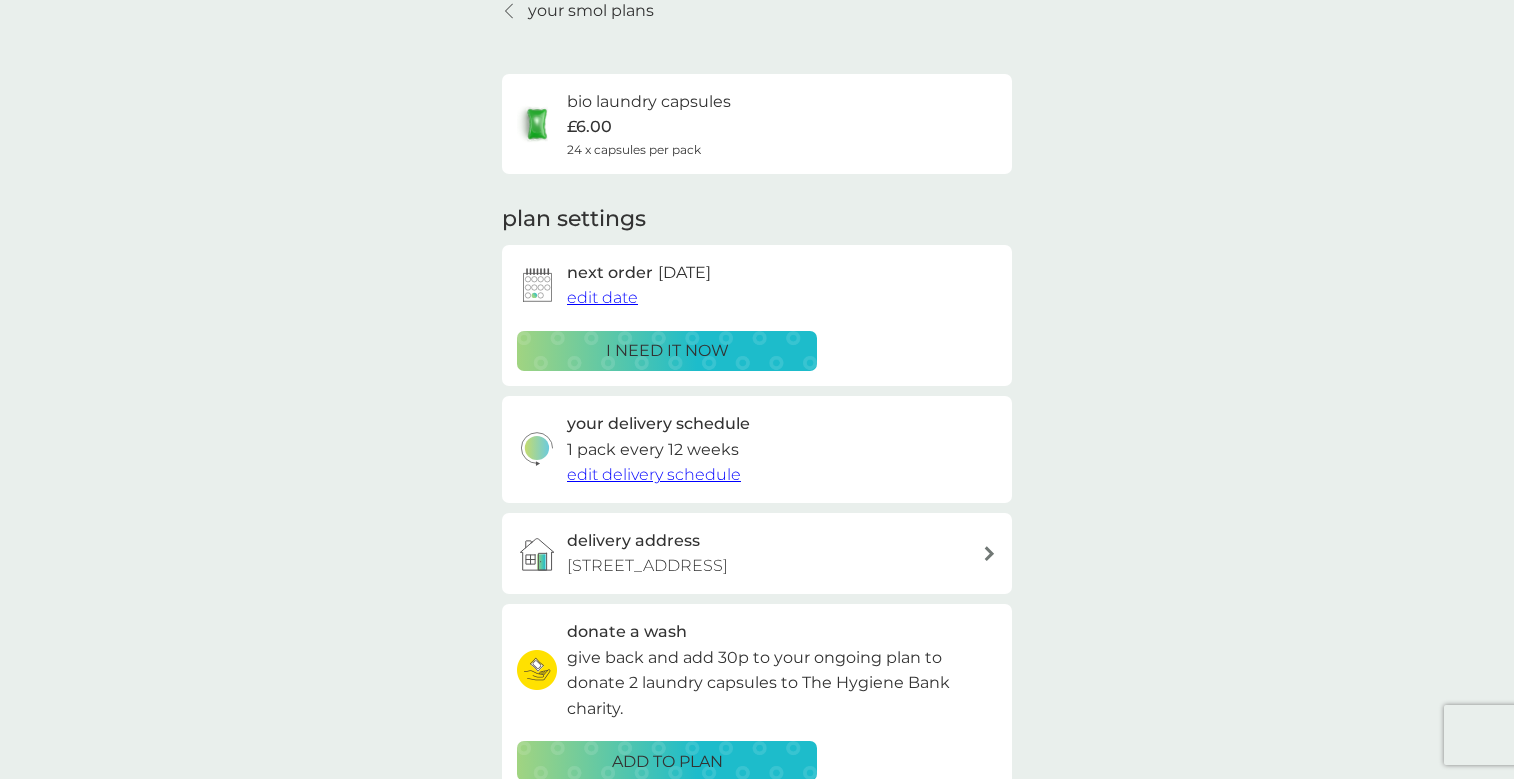 scroll, scrollTop: 97, scrollLeft: 0, axis: vertical 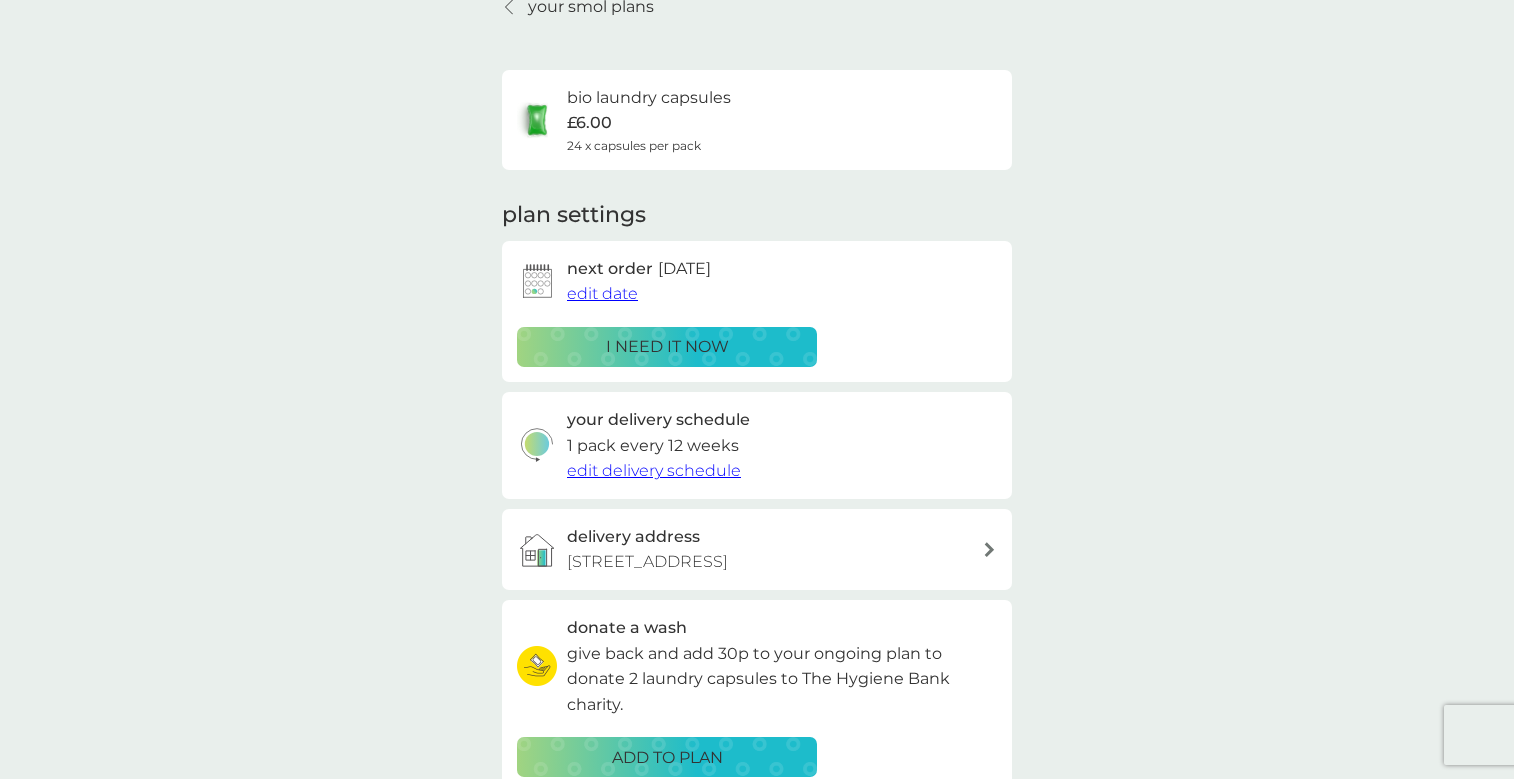 click on "edit delivery schedule" at bounding box center (654, 470) 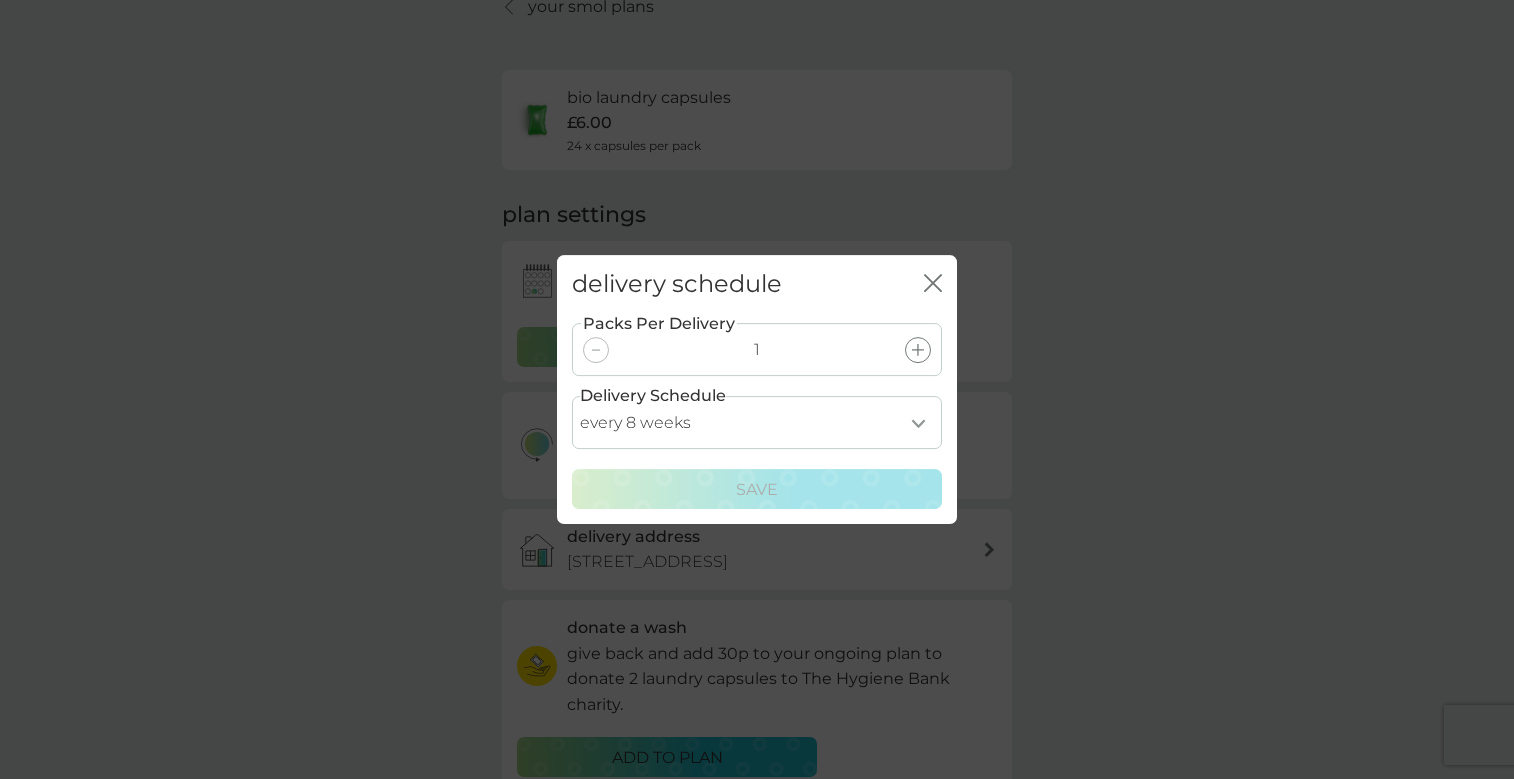 click on "every 8 weeks" at bounding box center [0, 0] 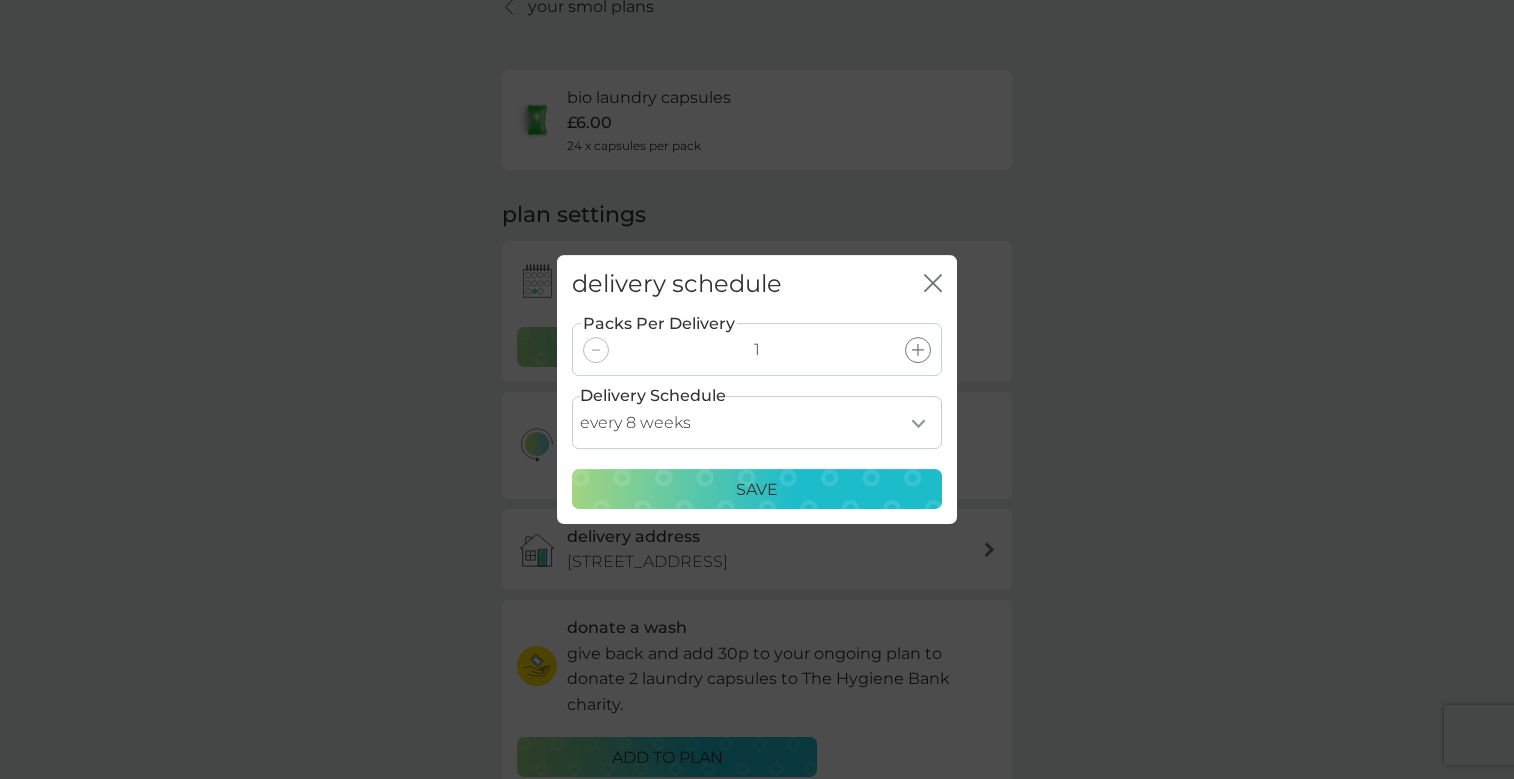 click 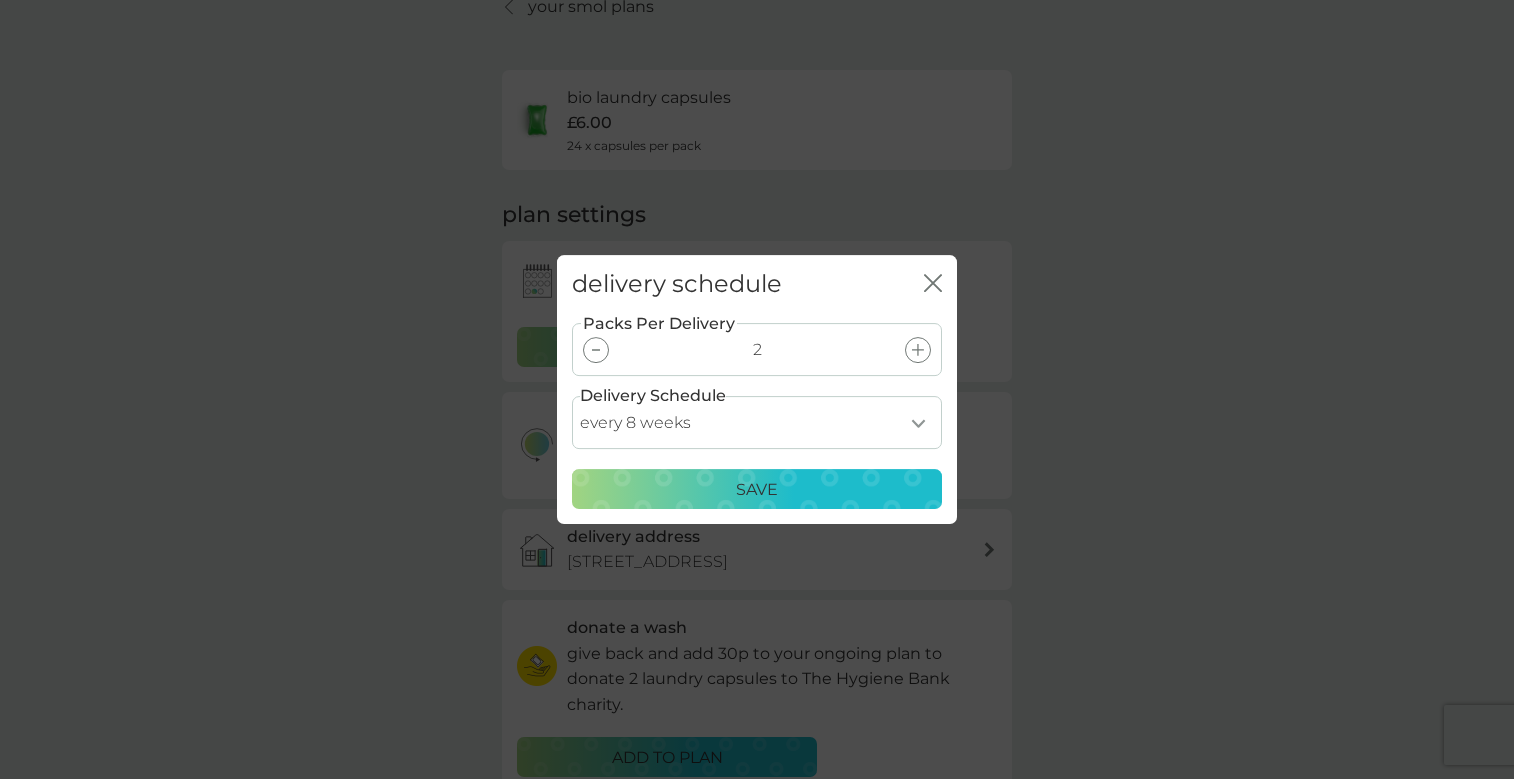 select on "84" 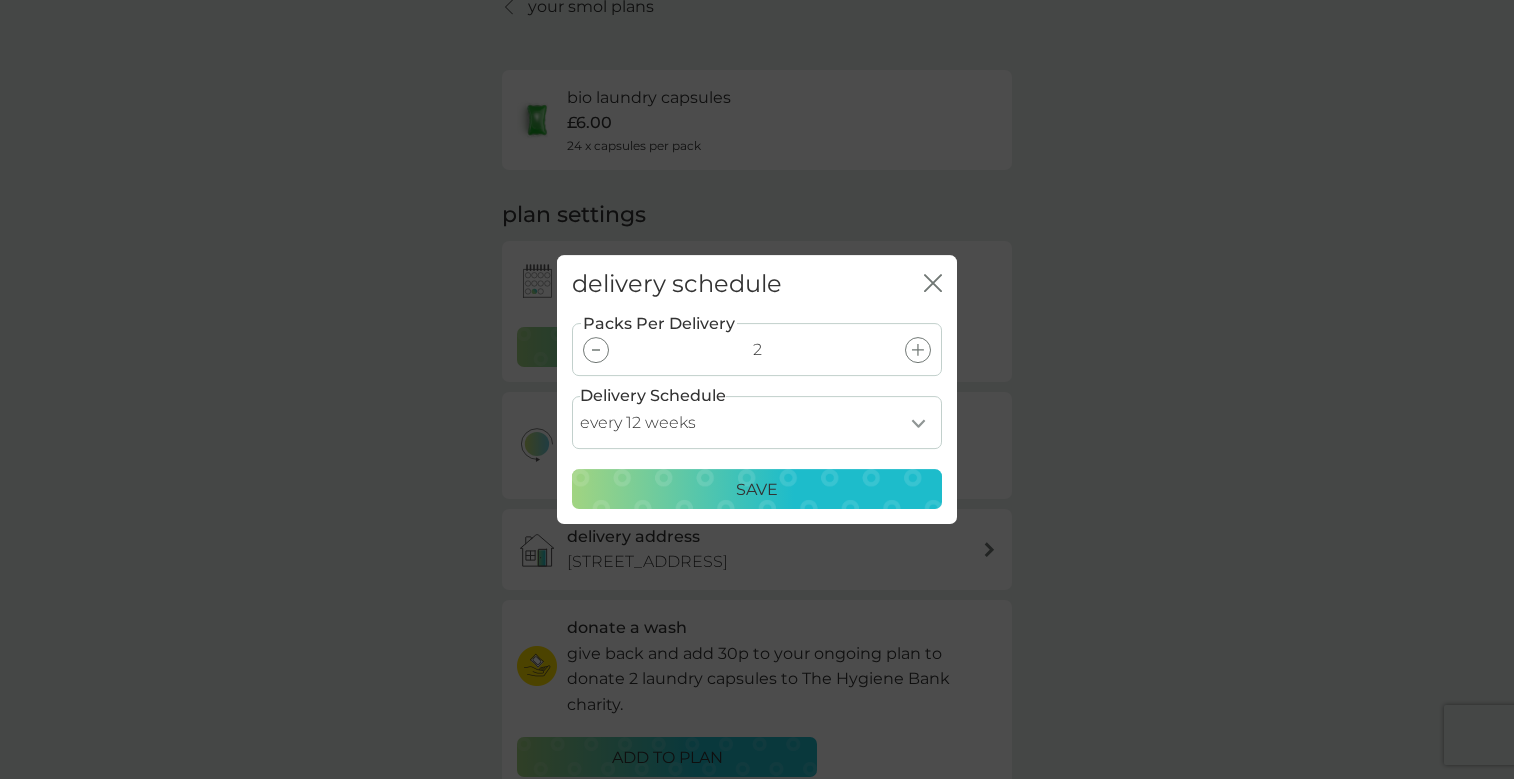 click on "every 12 weeks" at bounding box center (0, 0) 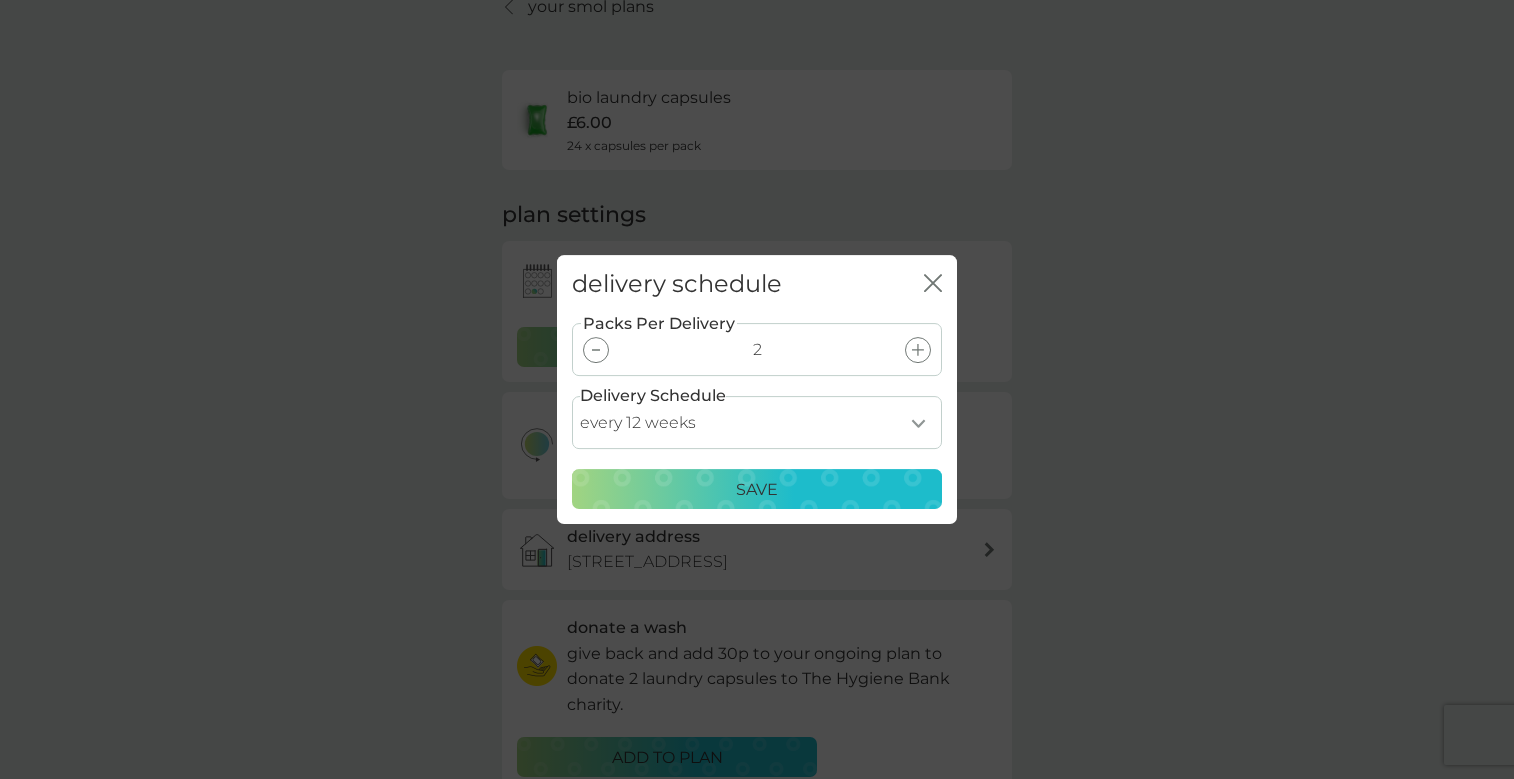click on "Save" at bounding box center [757, 490] 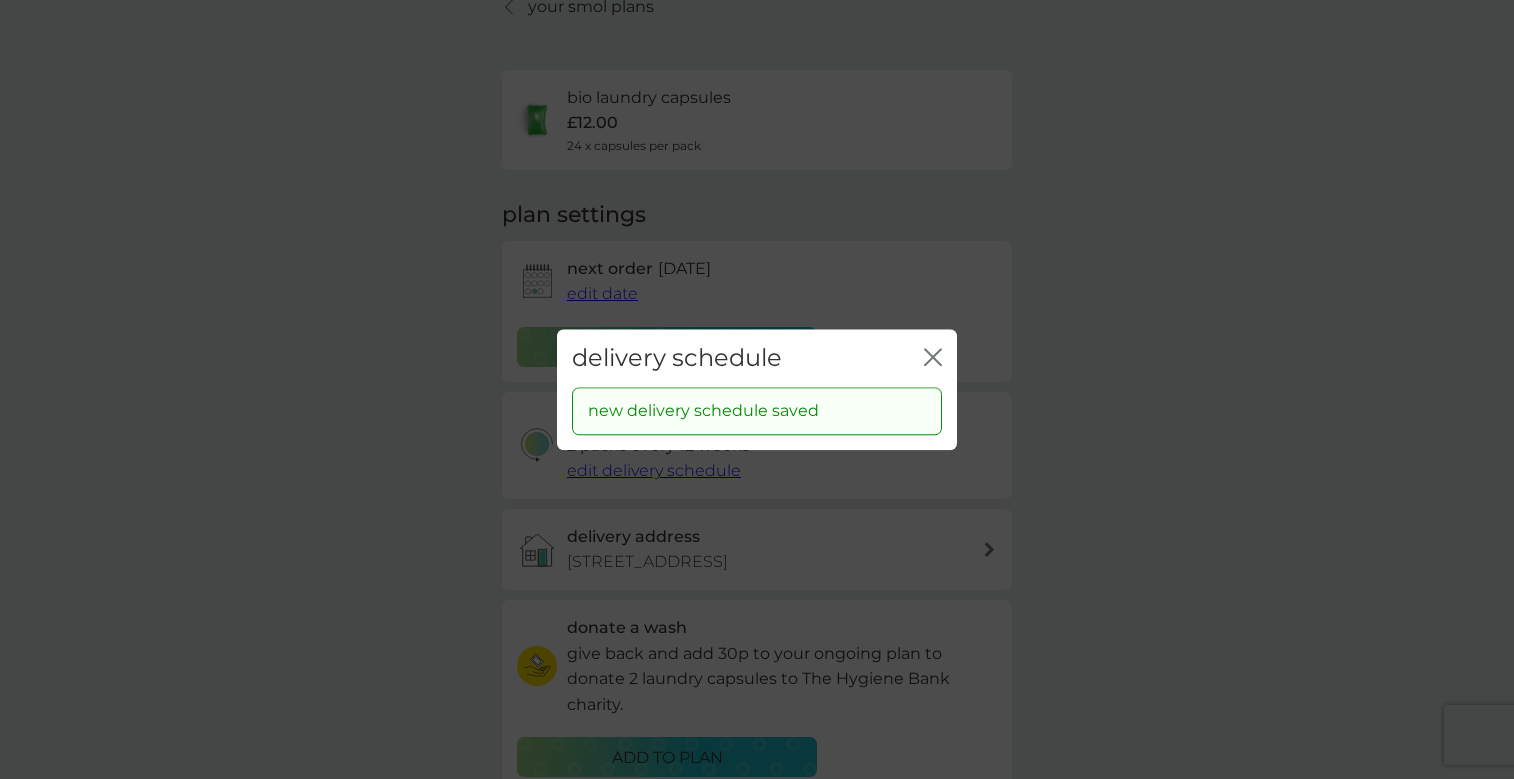 click on "delivery schedule close new delivery schedule saved" at bounding box center [757, 389] 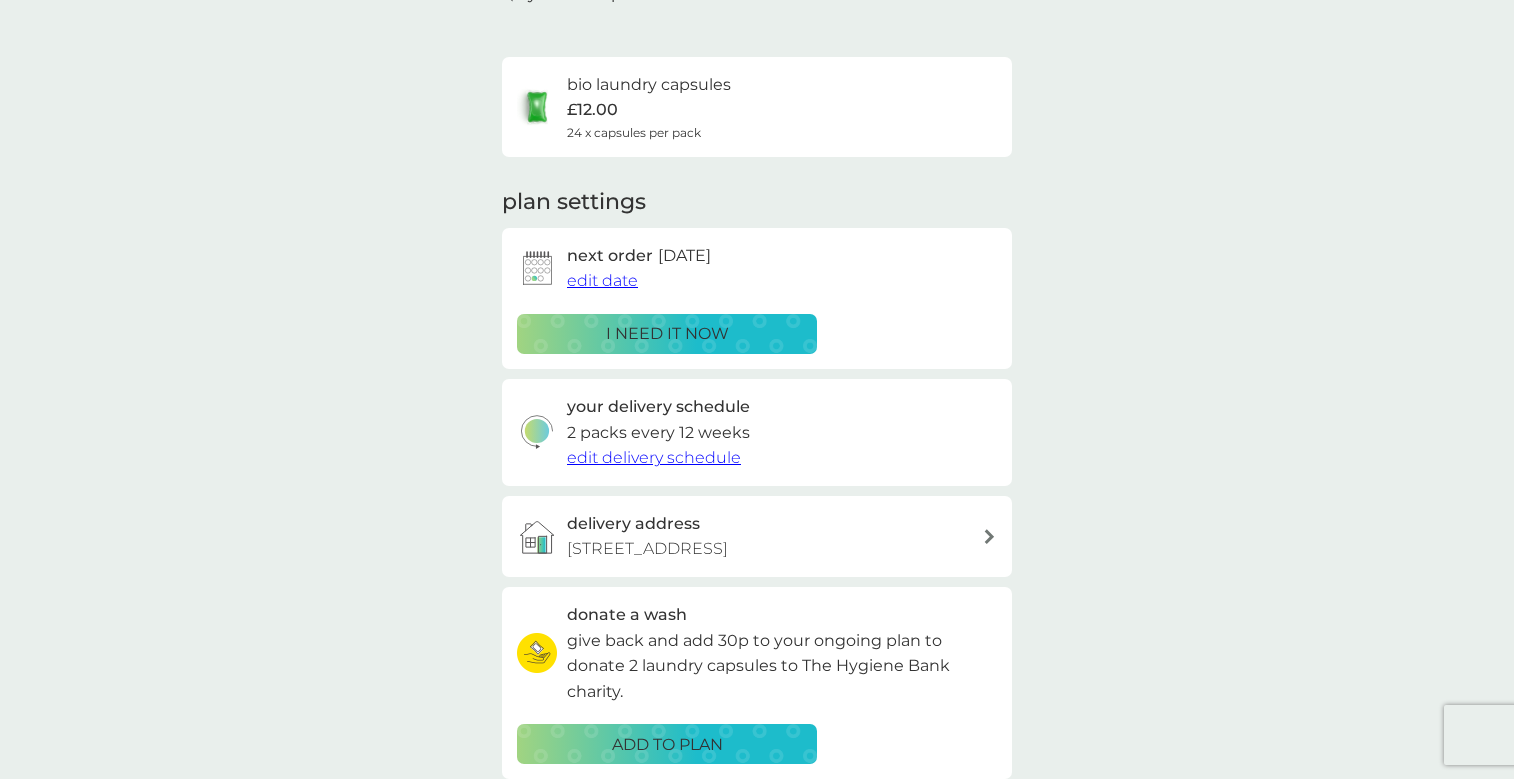 scroll, scrollTop: 0, scrollLeft: 0, axis: both 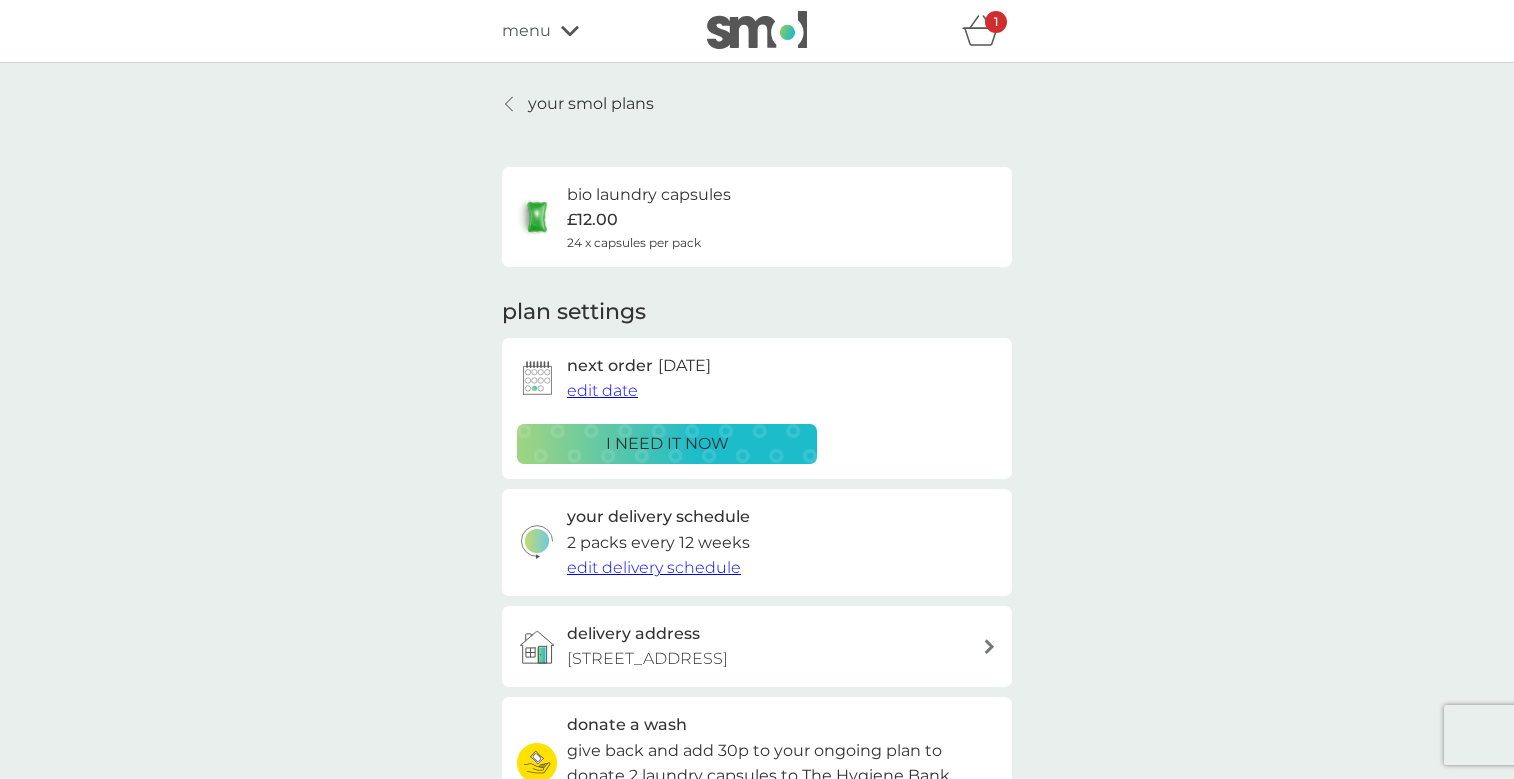 click on "your smol plans" at bounding box center (578, 104) 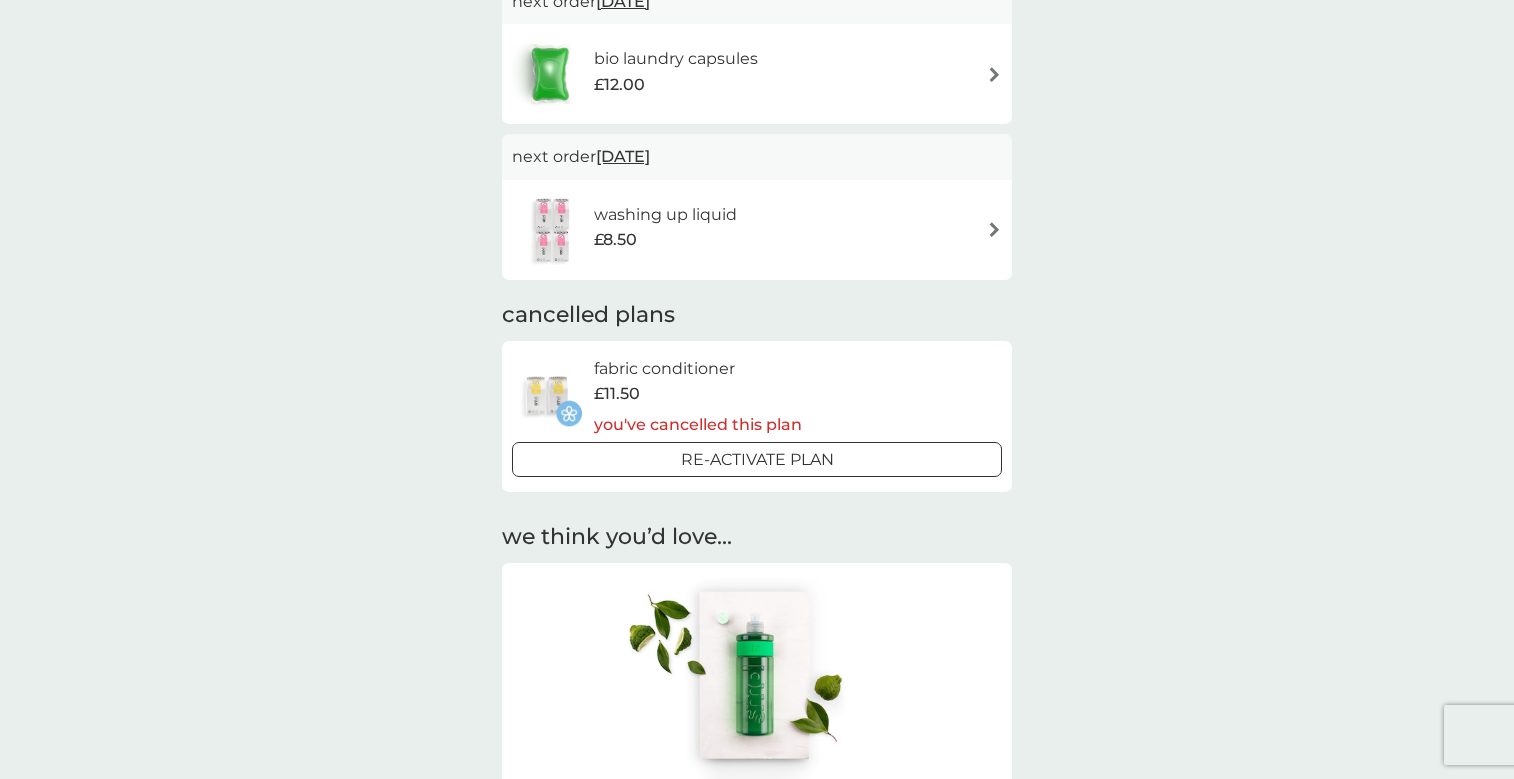 scroll, scrollTop: 0, scrollLeft: 0, axis: both 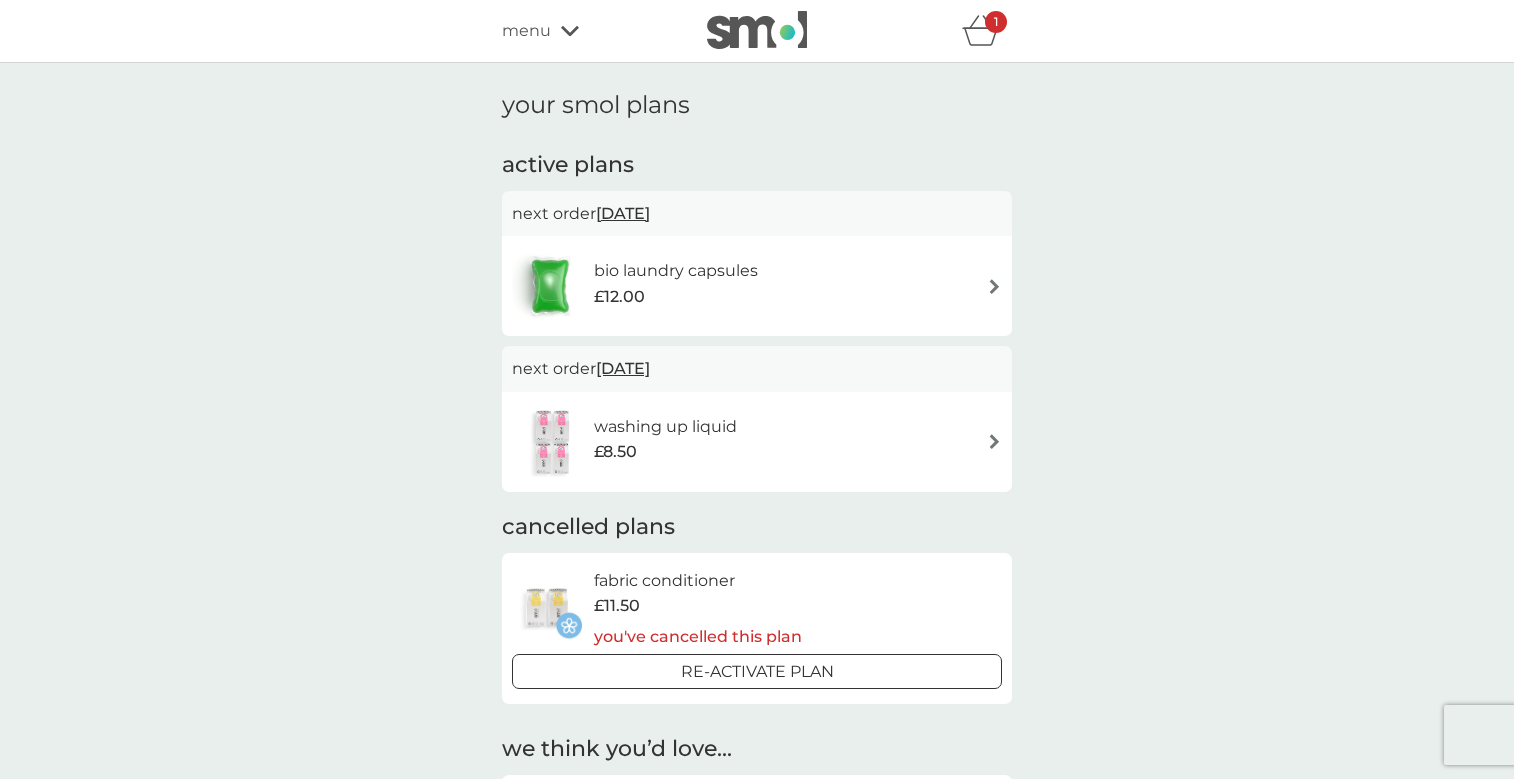 click on "1" at bounding box center (996, 22) 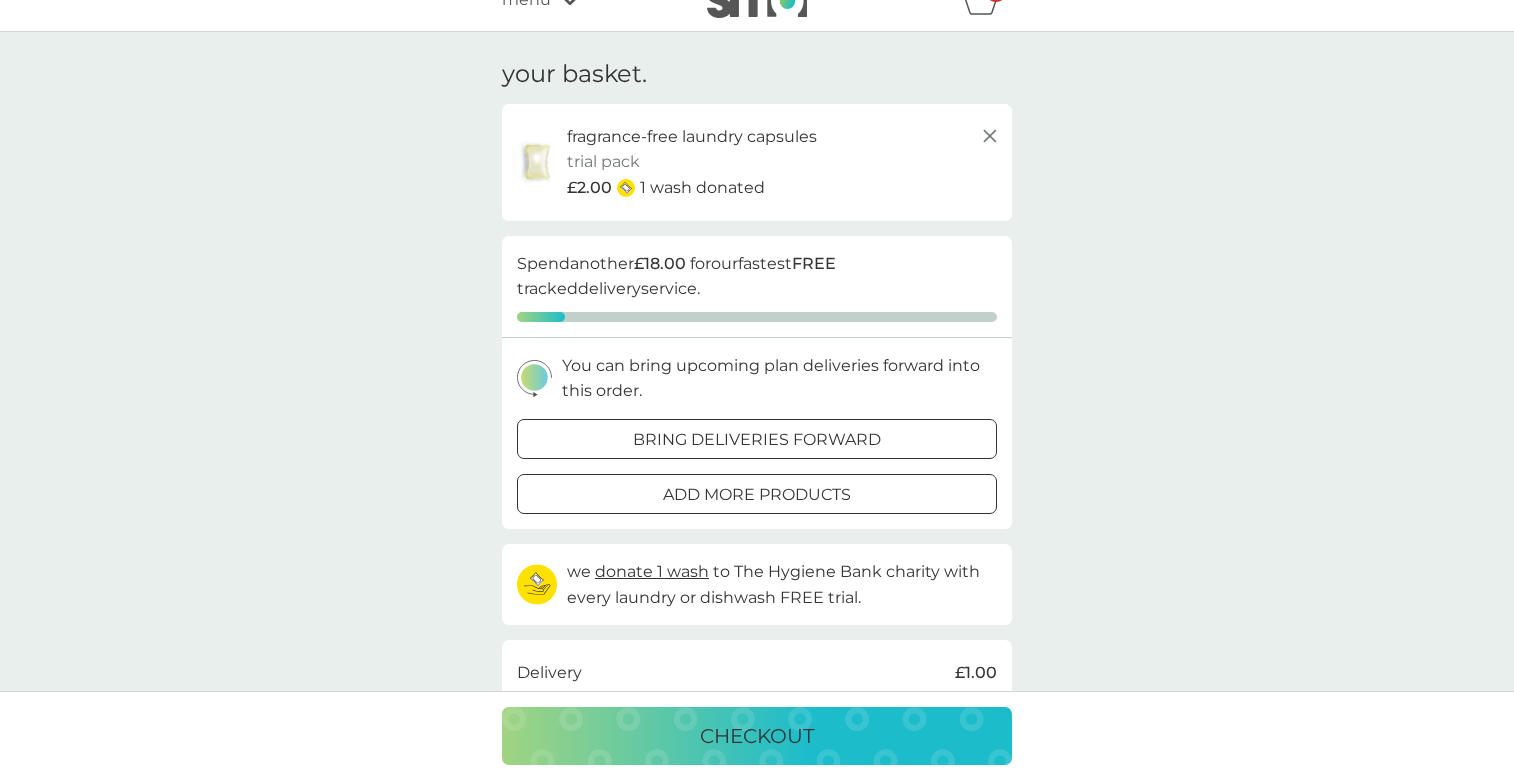 scroll, scrollTop: 0, scrollLeft: 0, axis: both 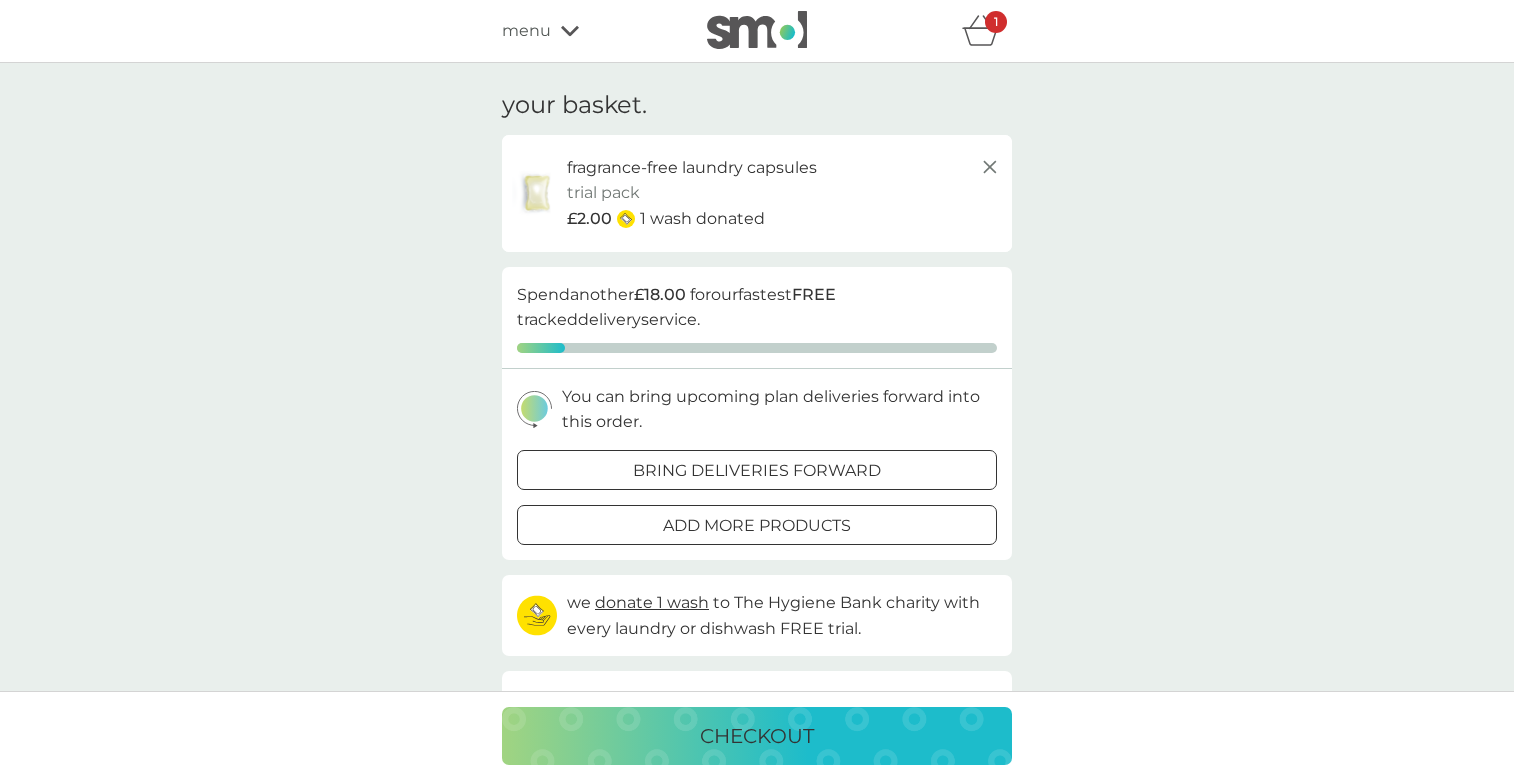 click 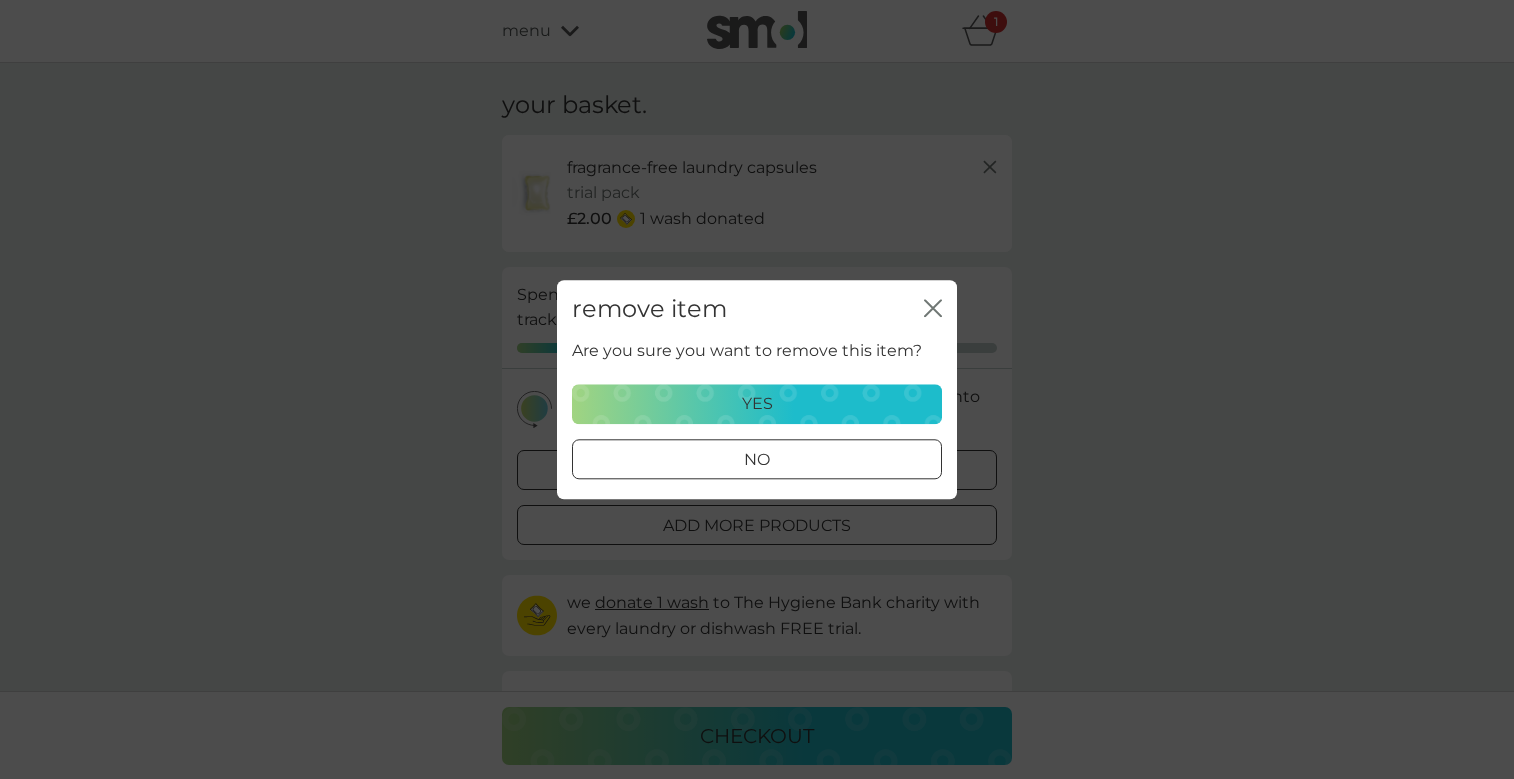 click on "yes" at bounding box center (757, 404) 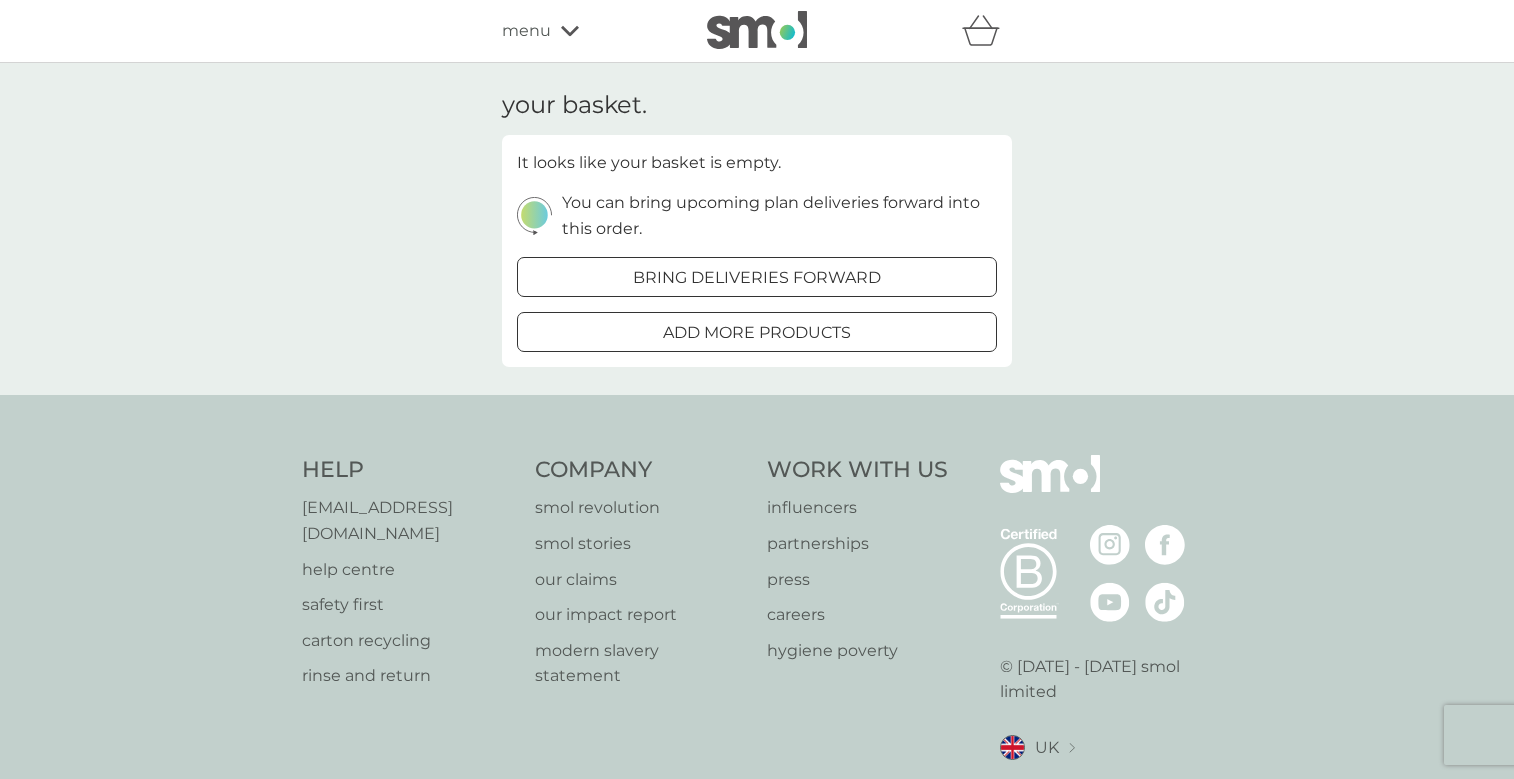 click on "menu" at bounding box center (526, 31) 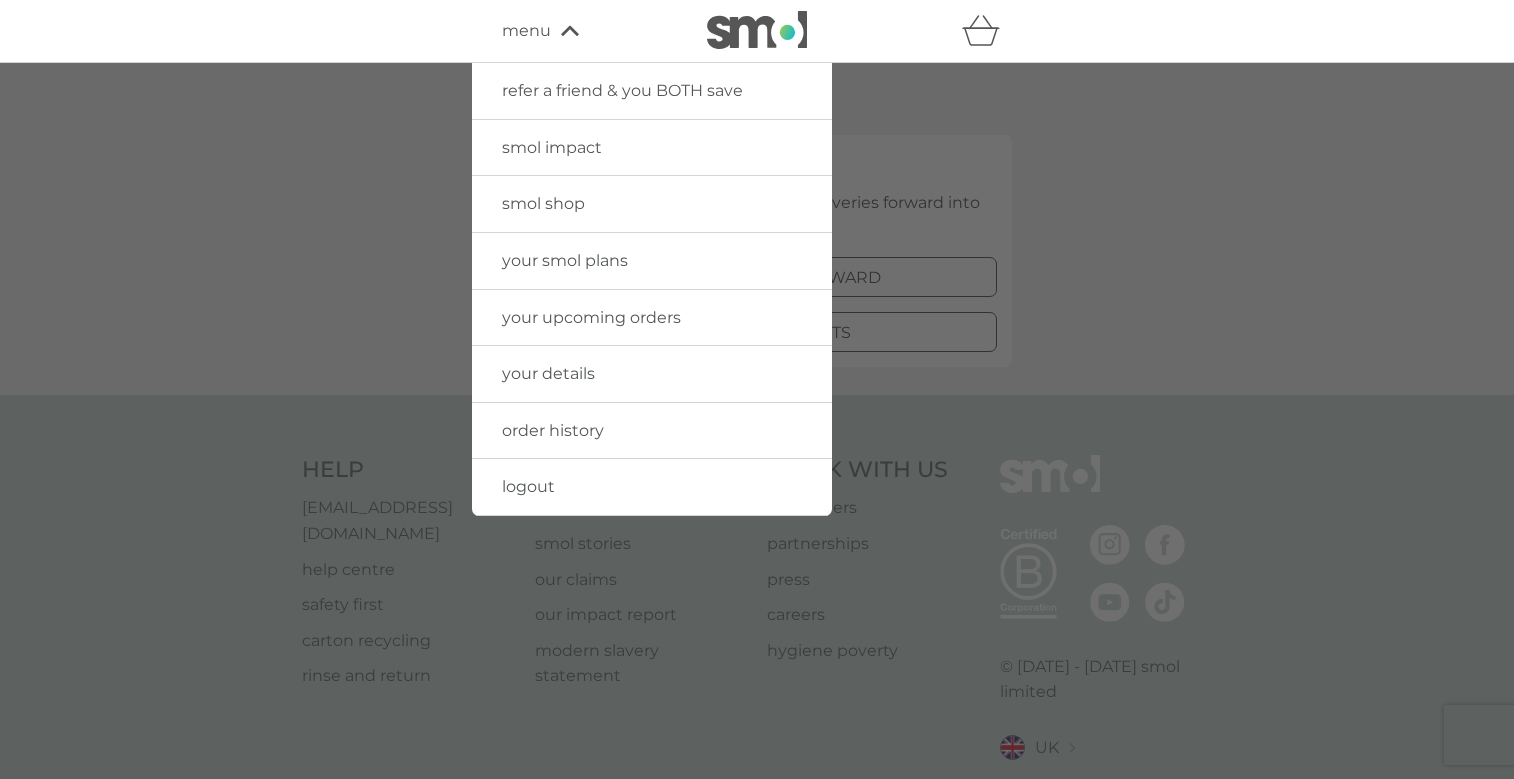 click on "smol shop" at bounding box center [543, 203] 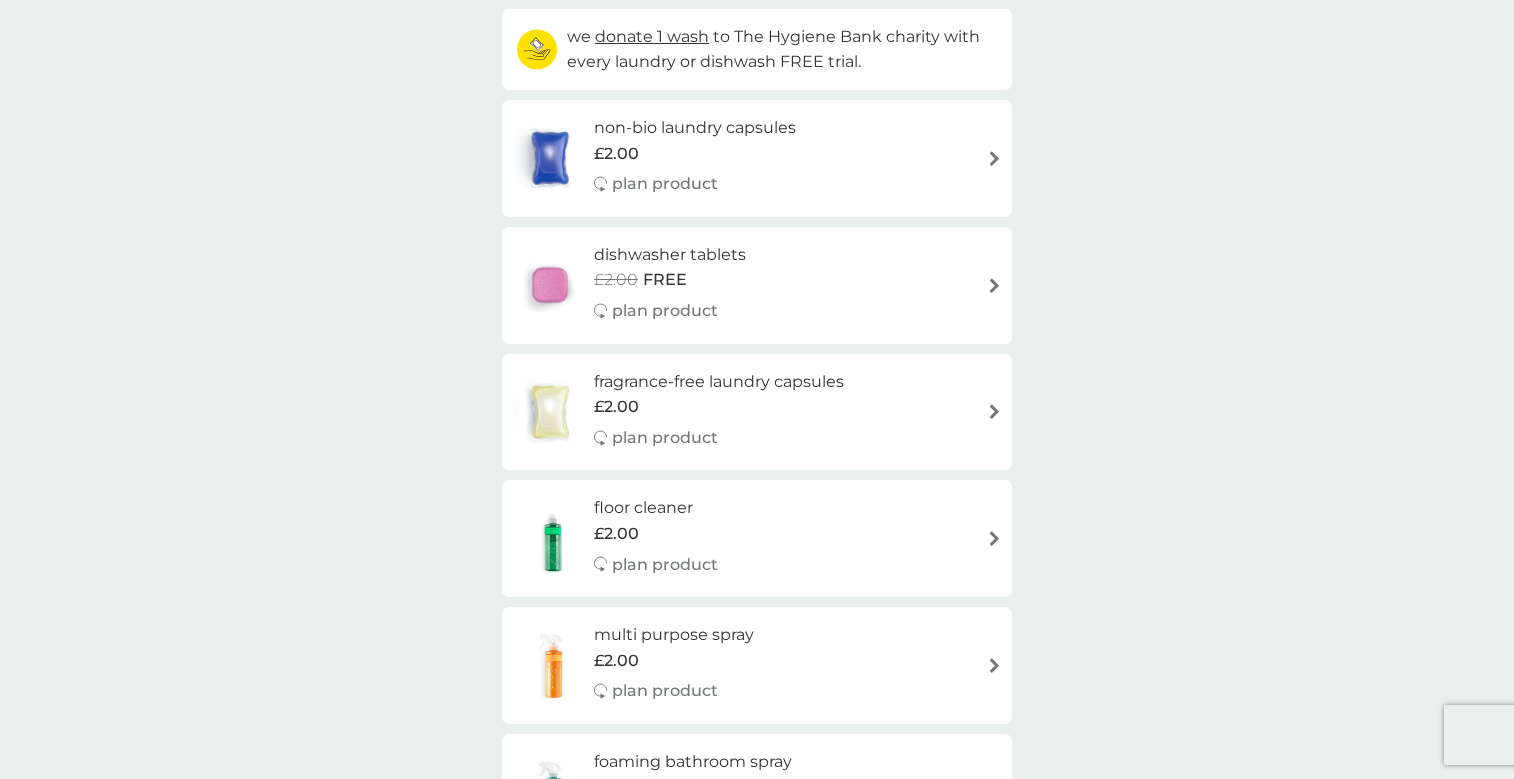 scroll, scrollTop: 241, scrollLeft: 0, axis: vertical 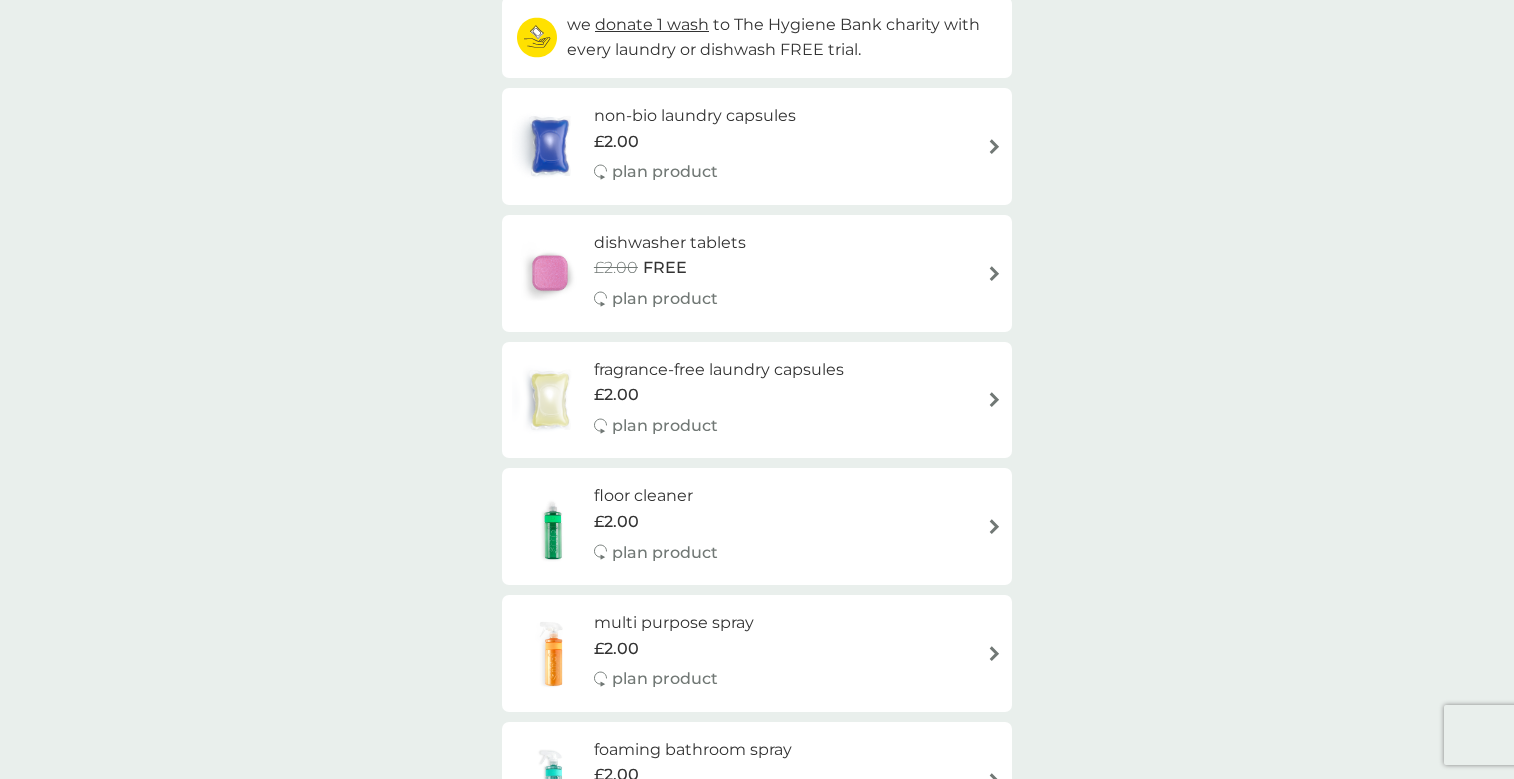 click on "plan product" at bounding box center [665, 426] 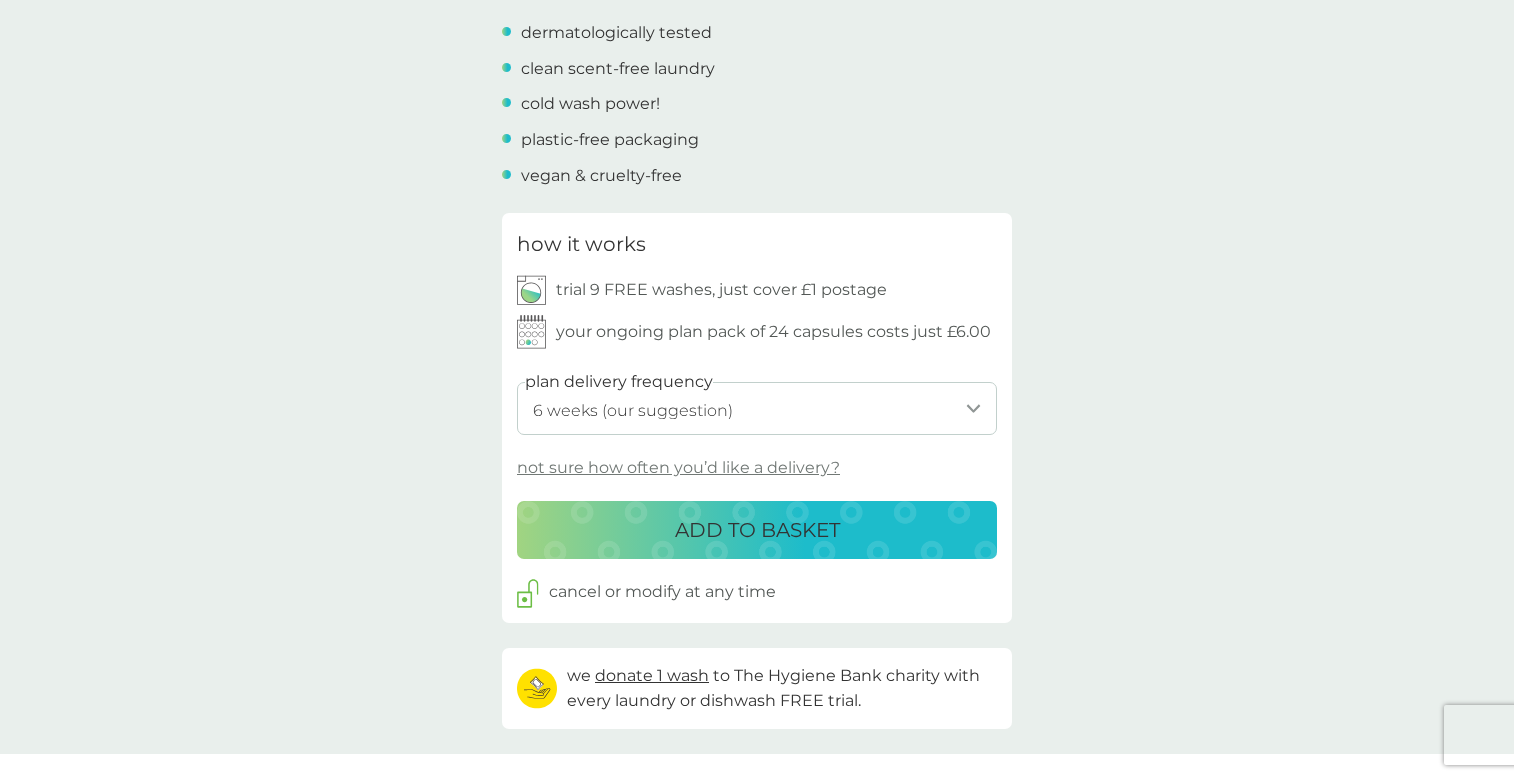 scroll, scrollTop: 875, scrollLeft: 0, axis: vertical 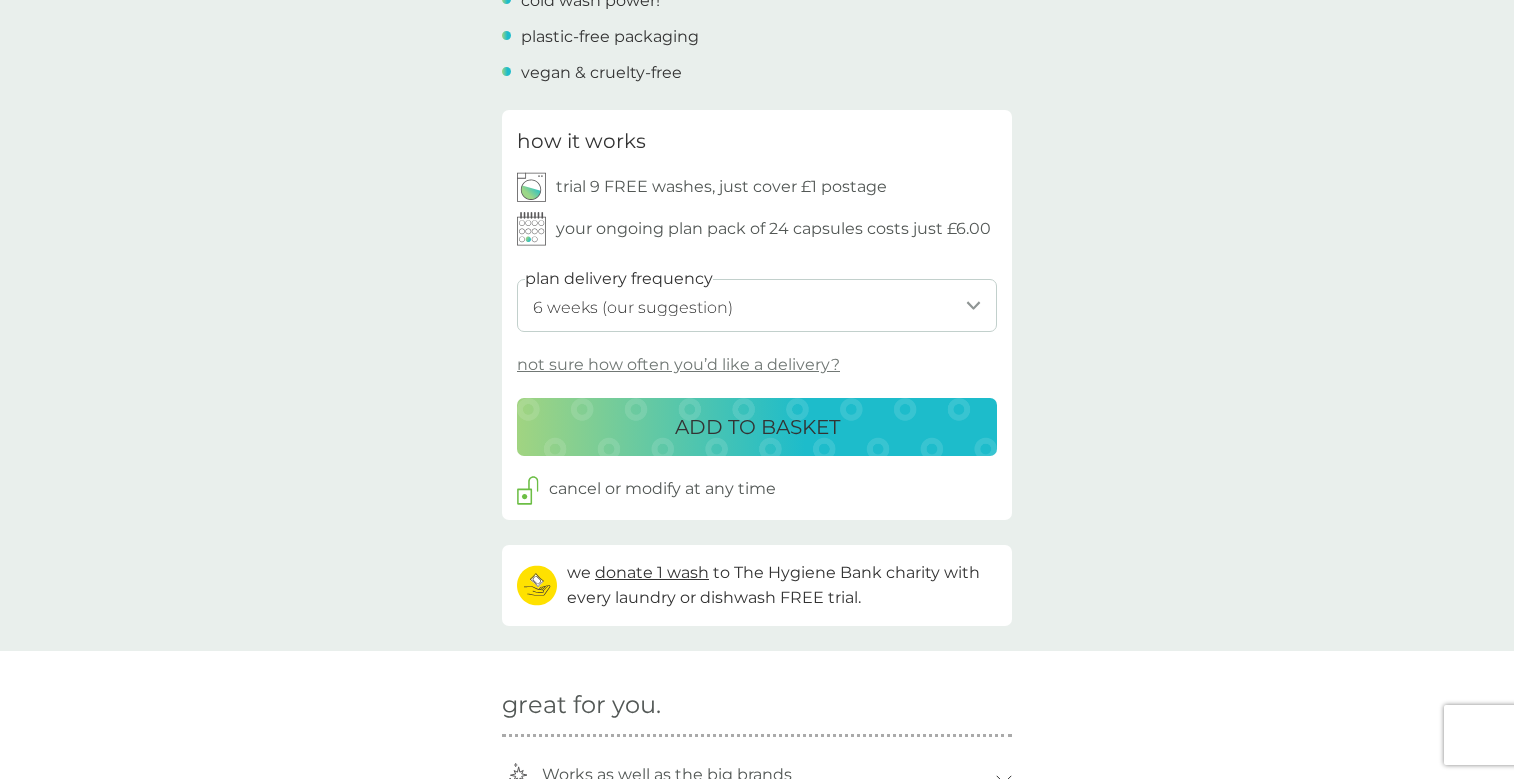 select on "84" 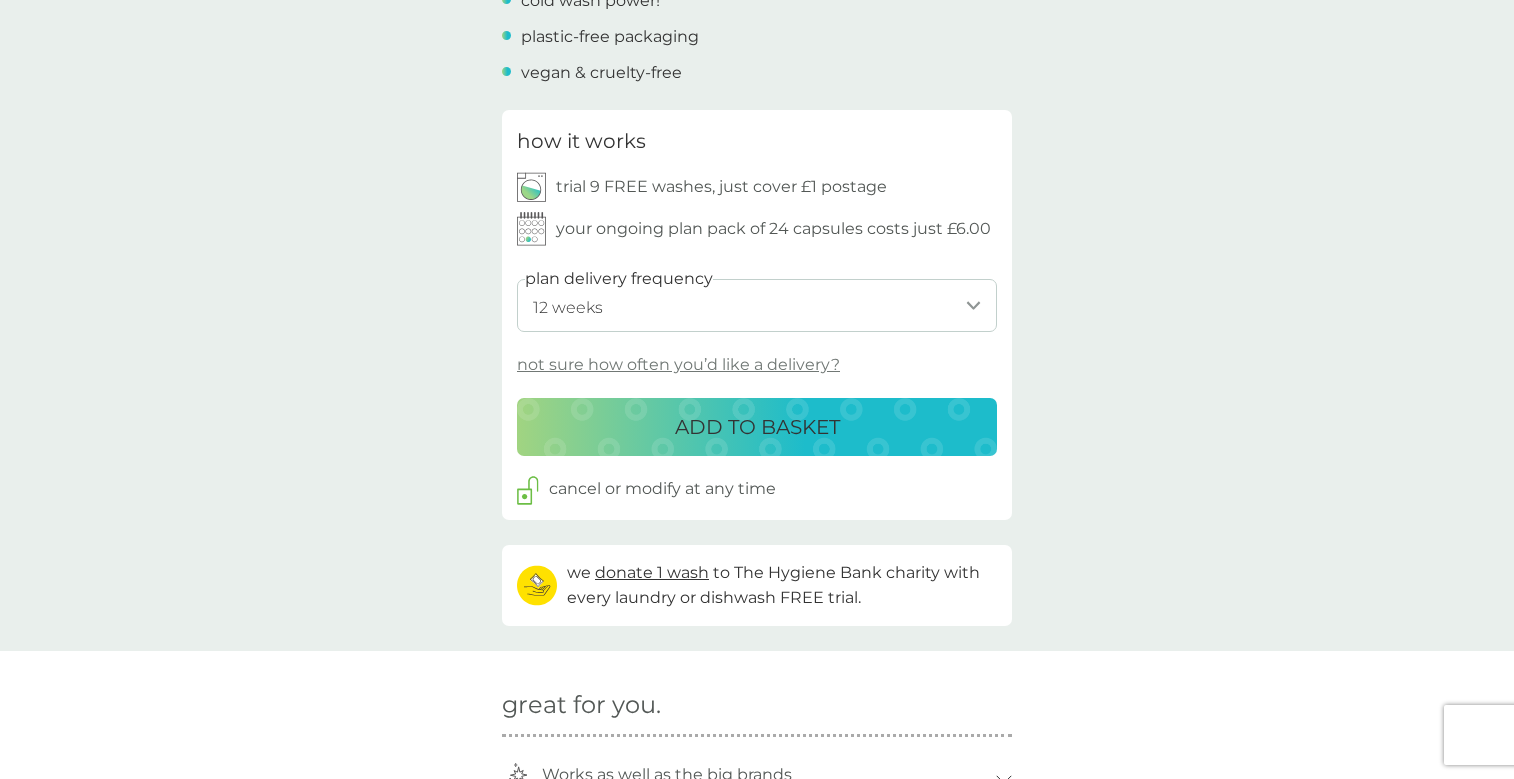 click on "12 weeks" at bounding box center [0, 0] 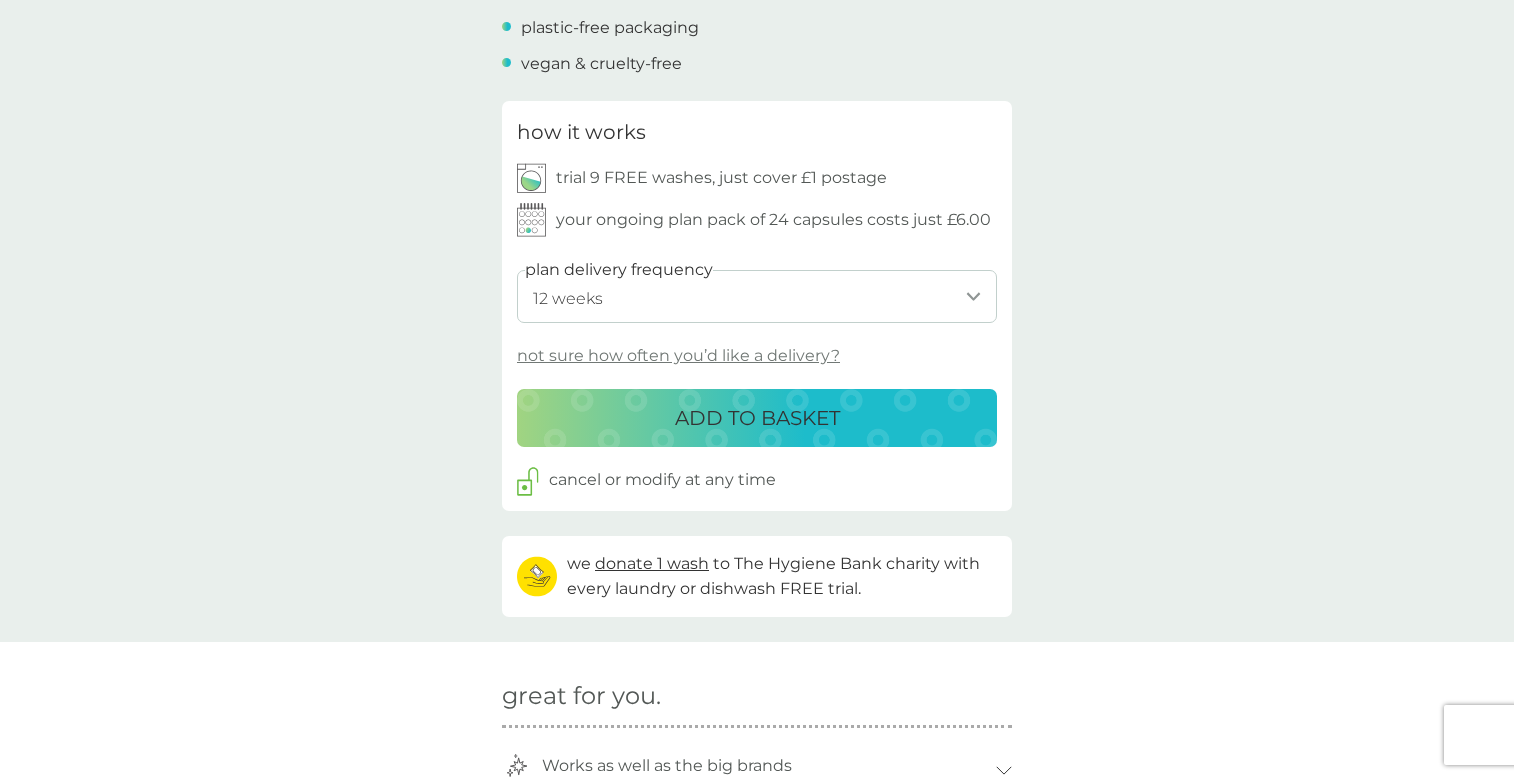 scroll, scrollTop: 839, scrollLeft: 0, axis: vertical 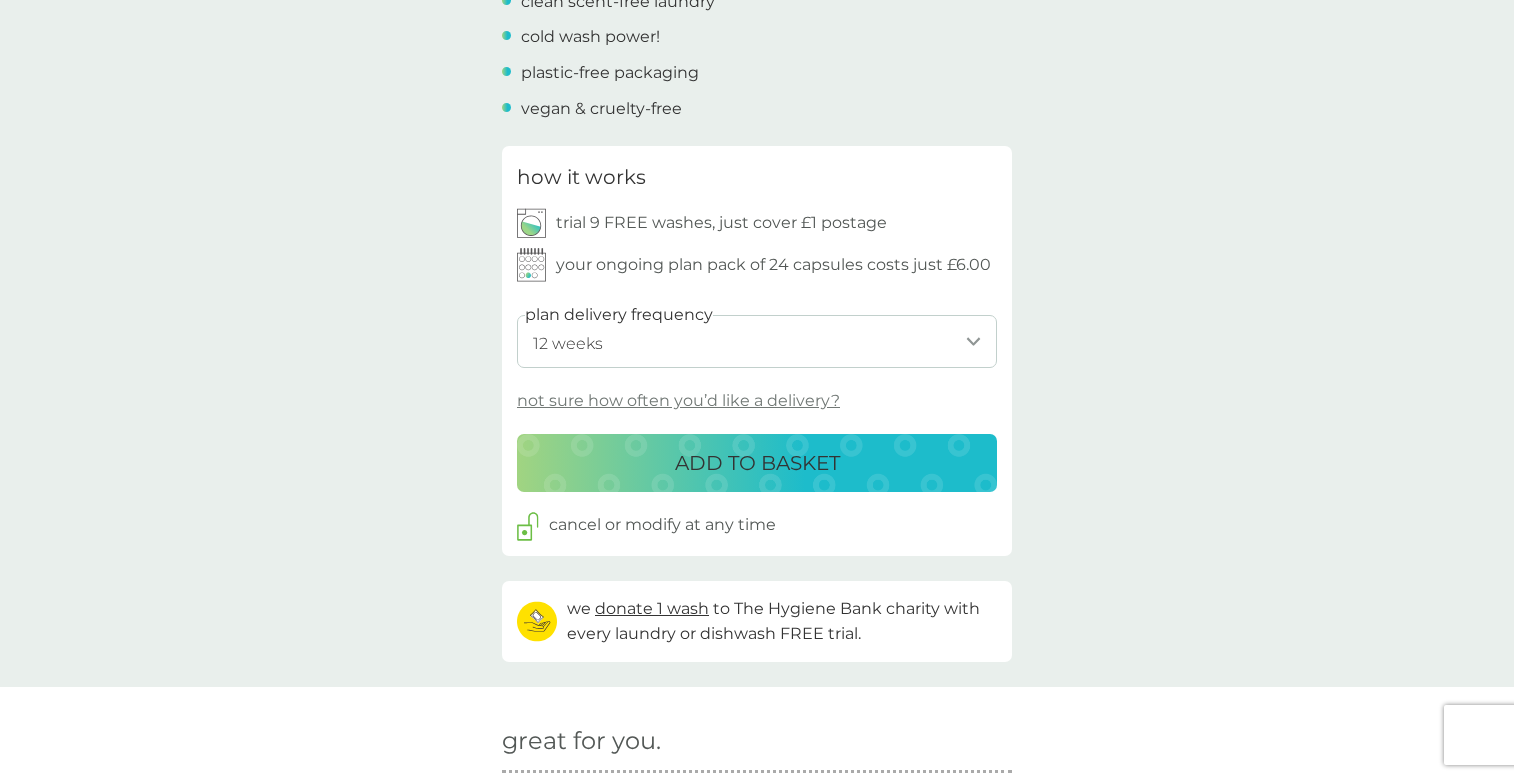 click on "ADD TO BASKET" at bounding box center [757, 463] 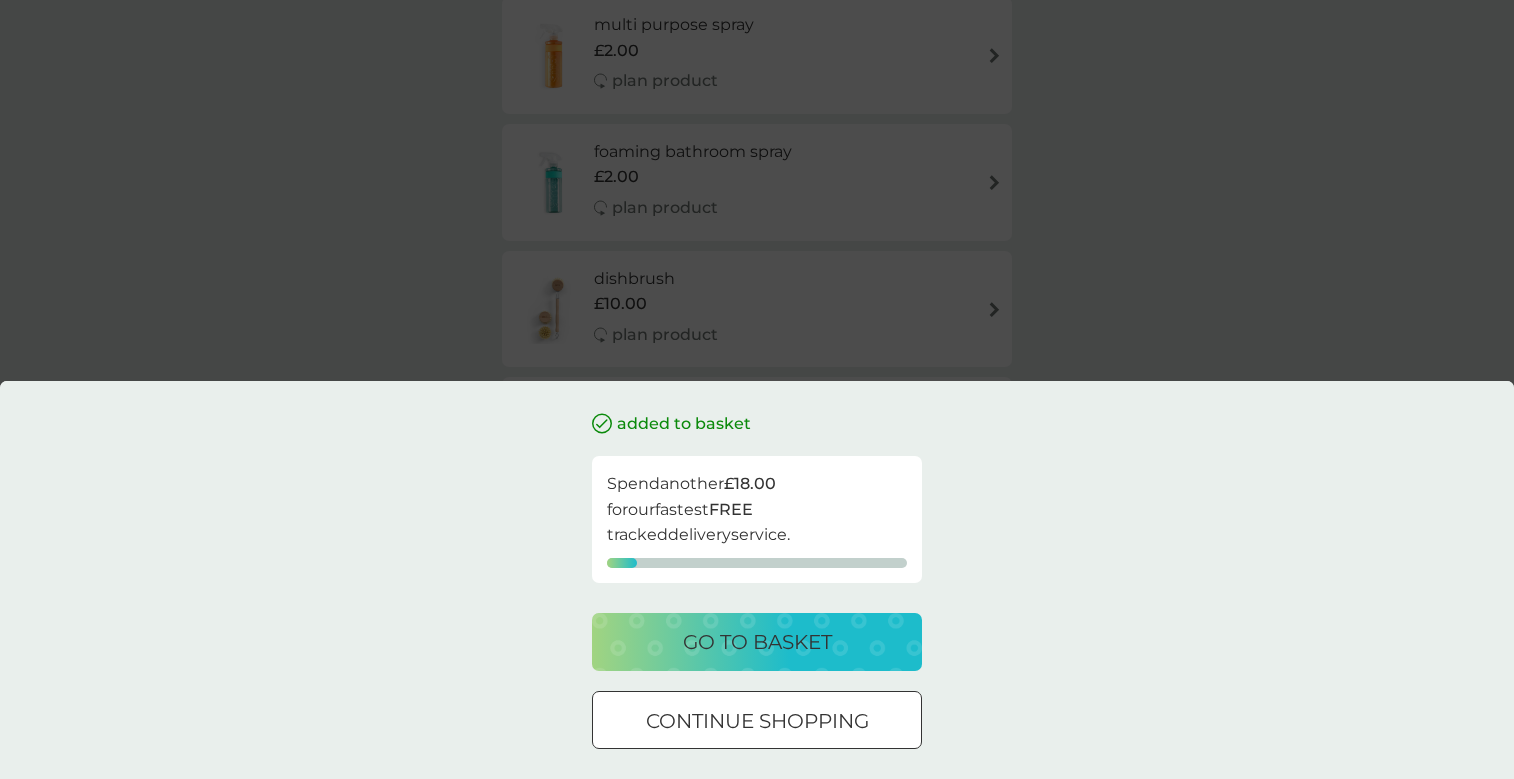 scroll, scrollTop: 0, scrollLeft: 0, axis: both 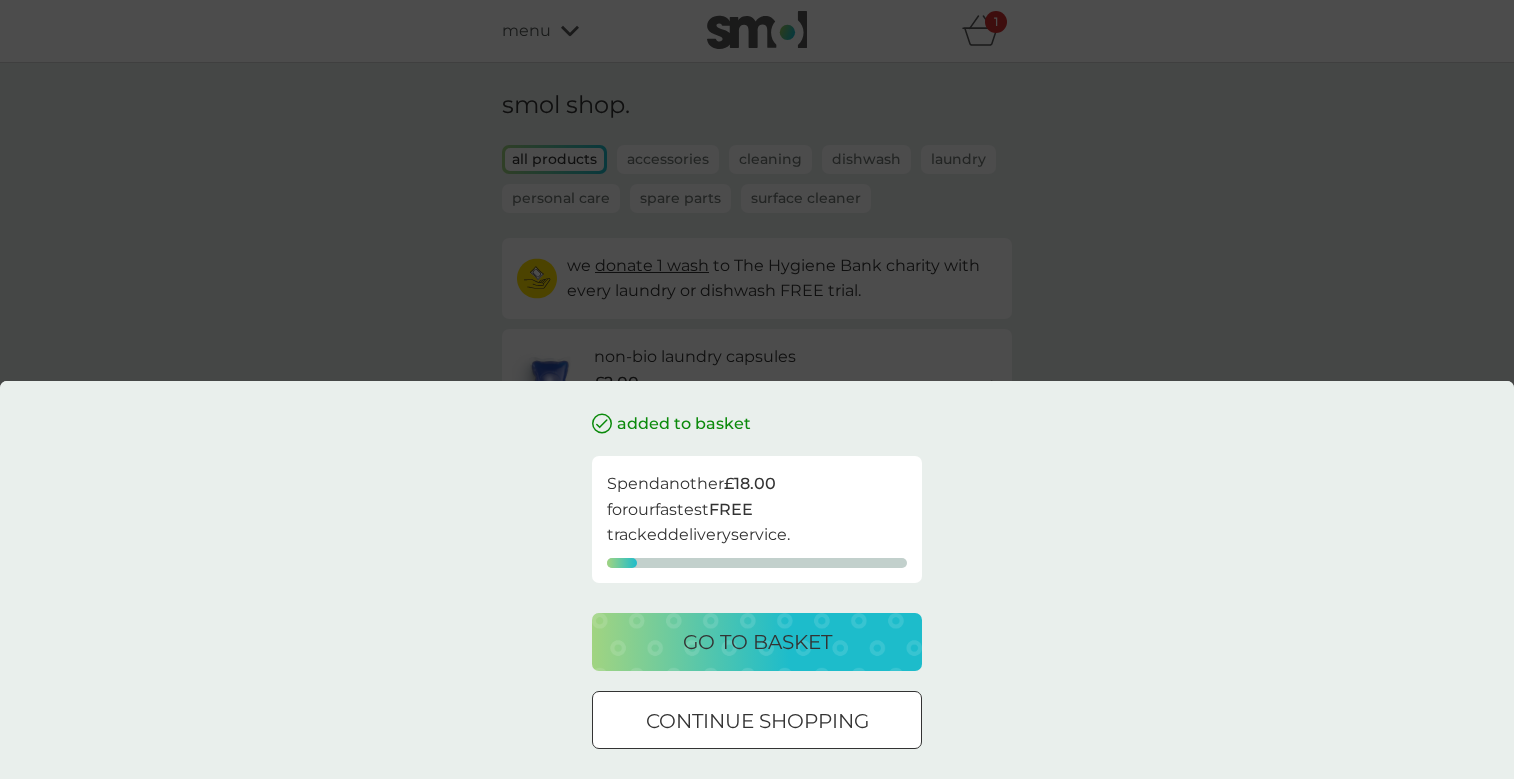 click on "go to basket" at bounding box center [757, 642] 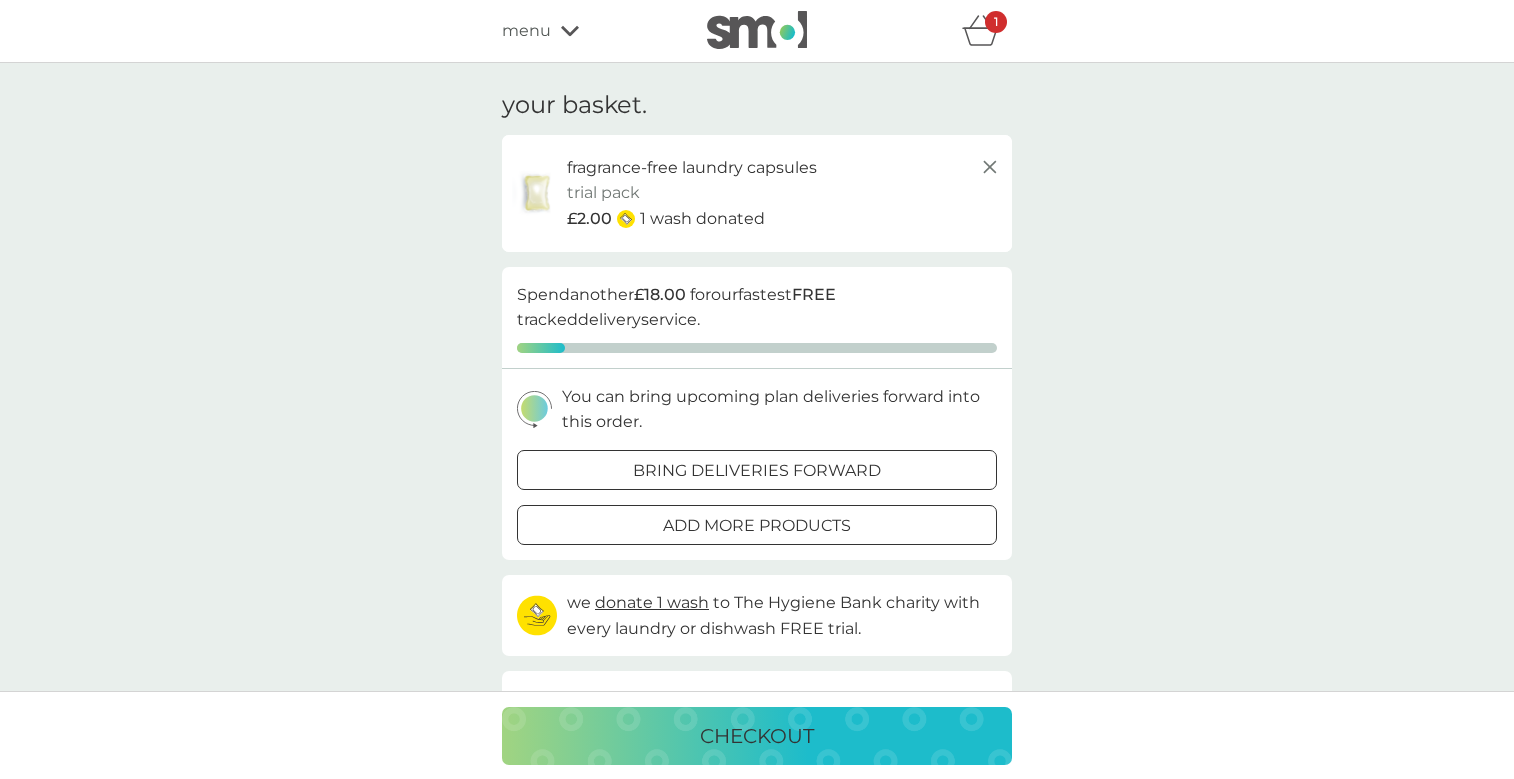 click on "1" at bounding box center [996, 22] 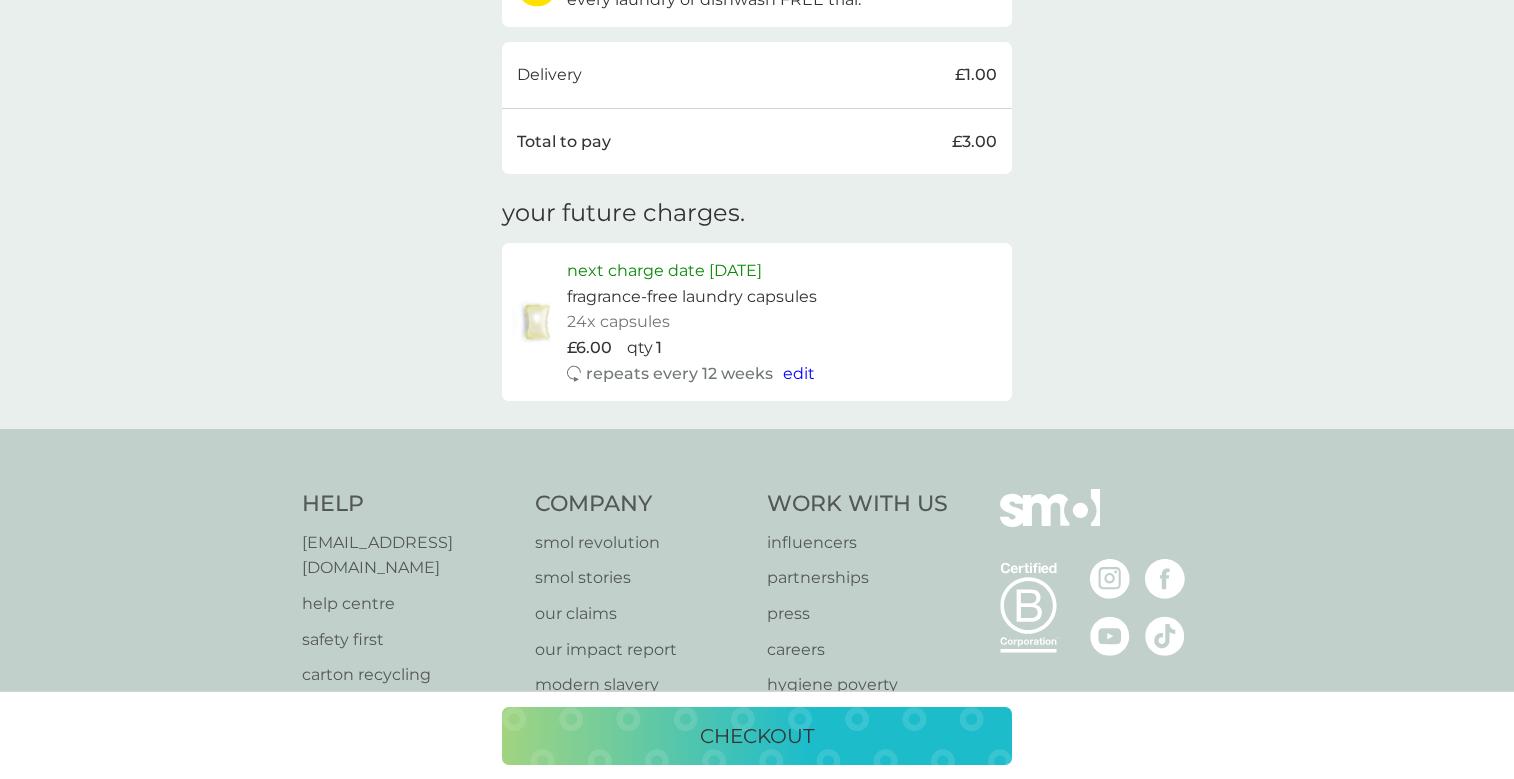 scroll, scrollTop: 654, scrollLeft: 0, axis: vertical 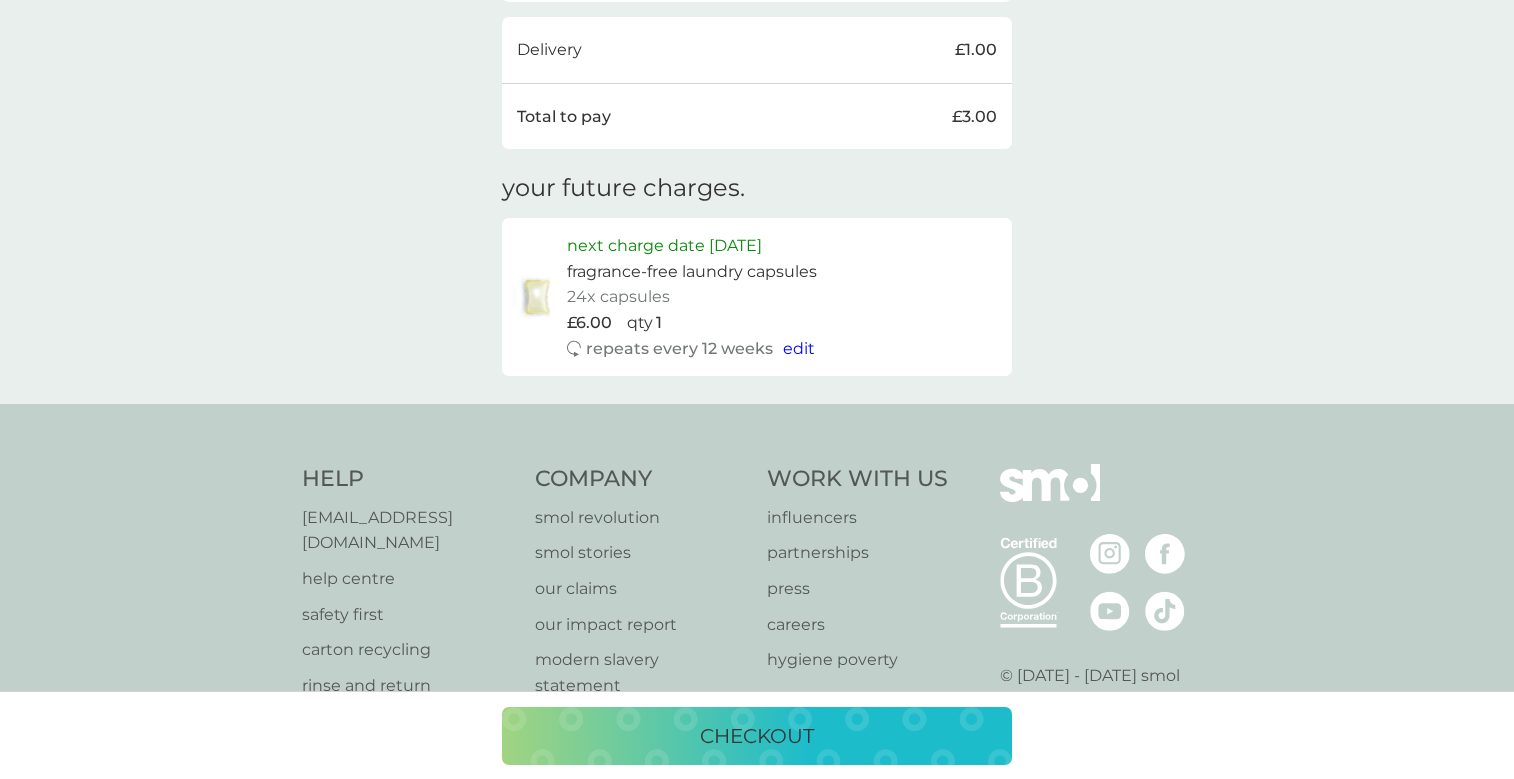 click on "edit" at bounding box center (799, 348) 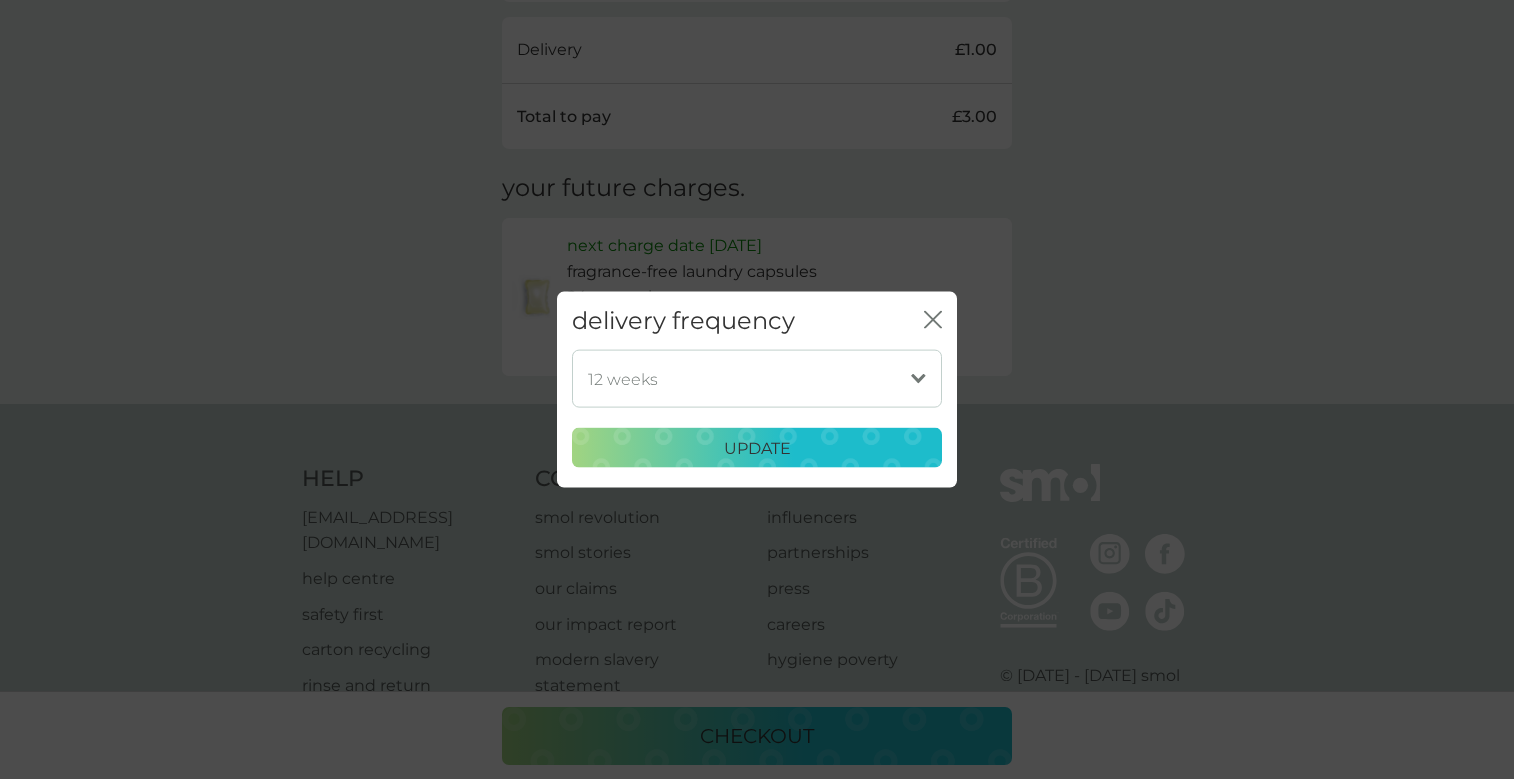click on "delivery frequency close" at bounding box center (757, 320) 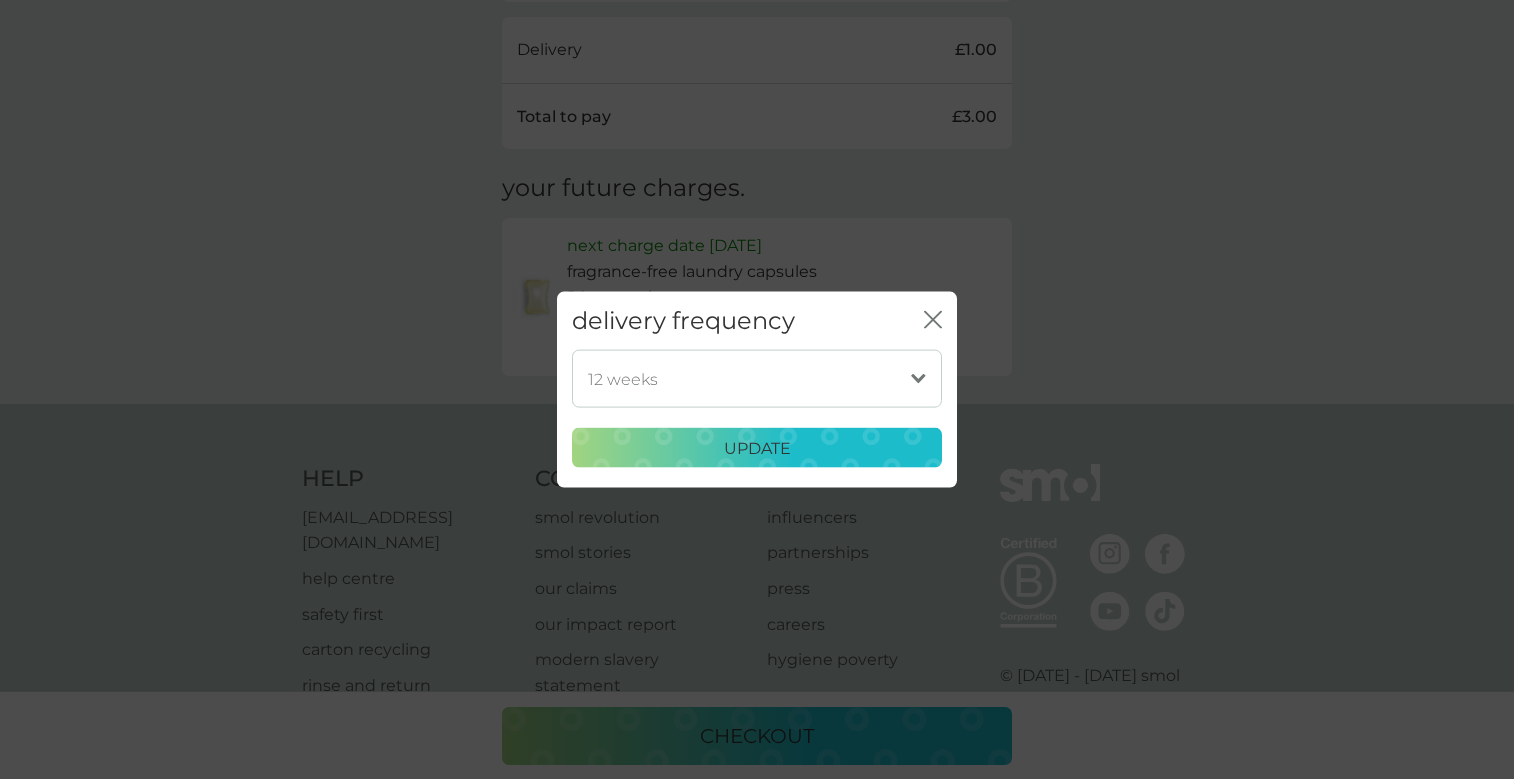 click on "close" 